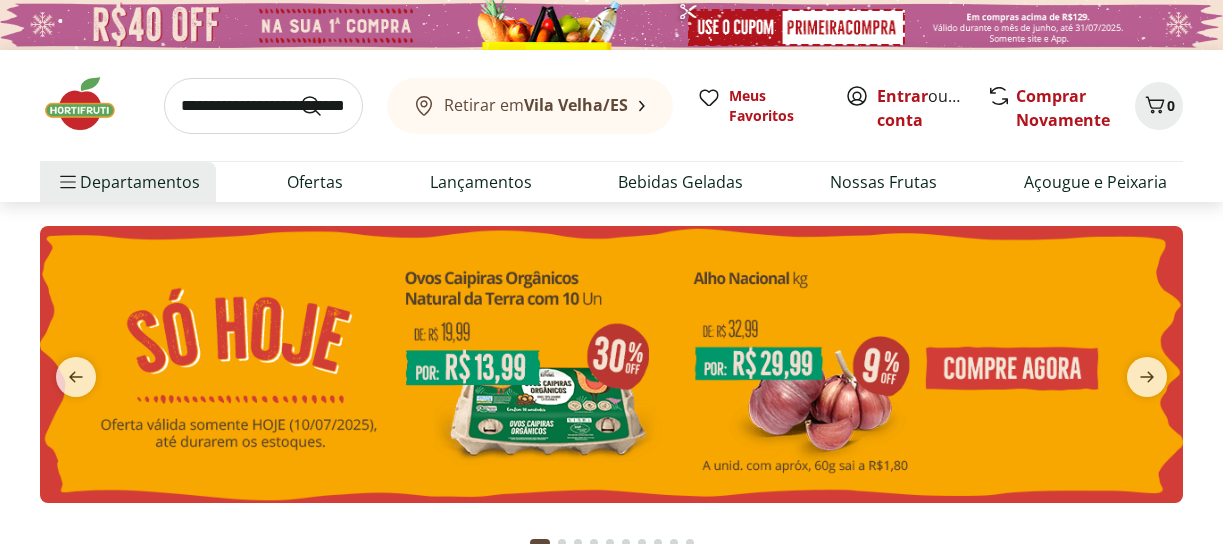 scroll, scrollTop: 0, scrollLeft: 0, axis: both 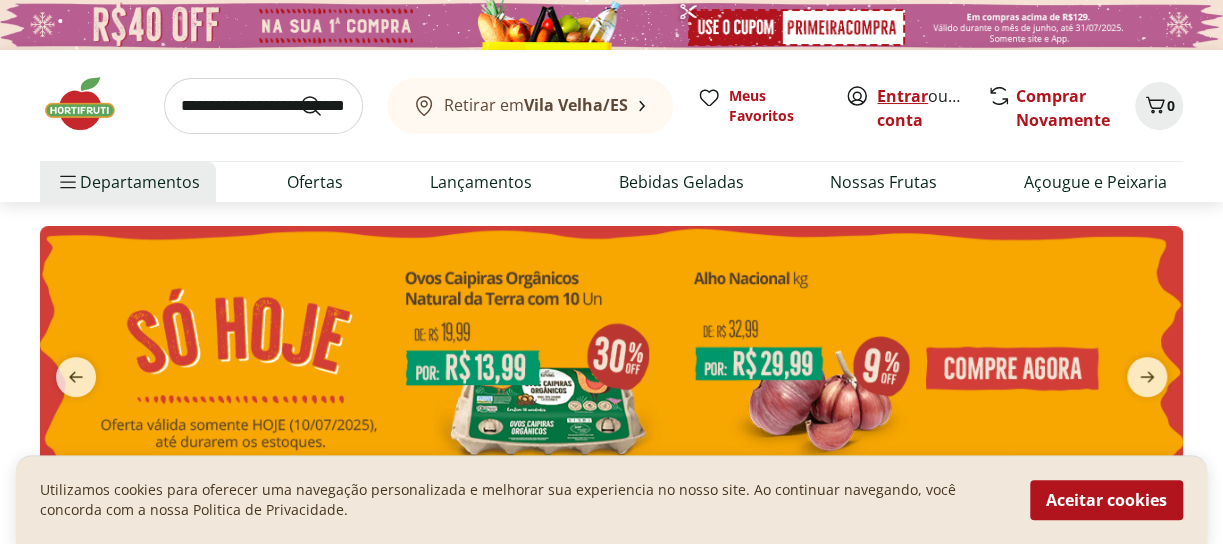 click on "Entrar" at bounding box center (902, 96) 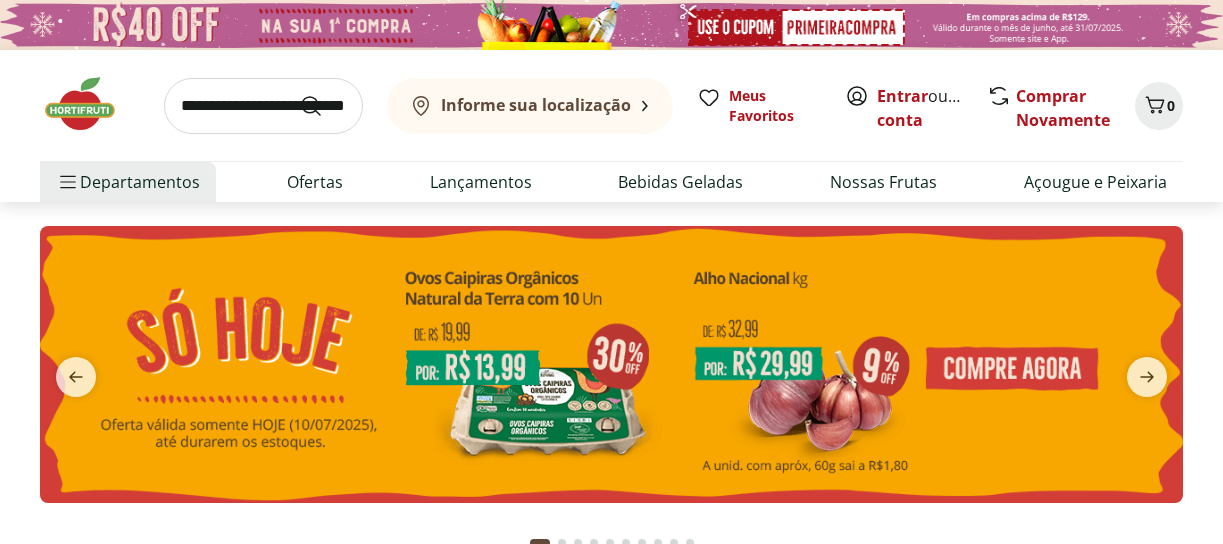 scroll, scrollTop: 0, scrollLeft: 0, axis: both 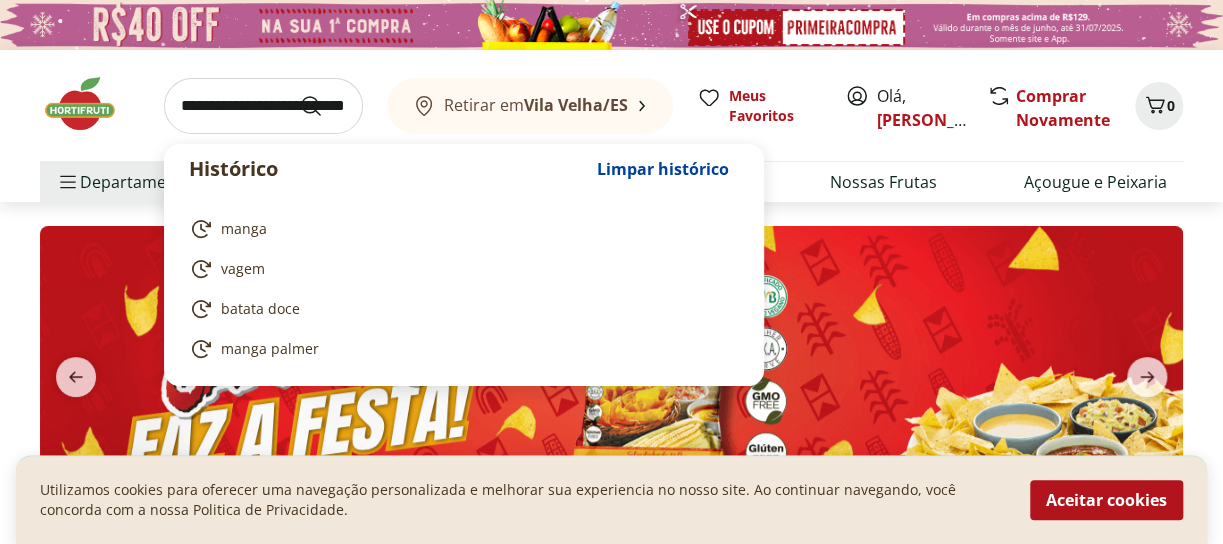 click at bounding box center (263, 106) 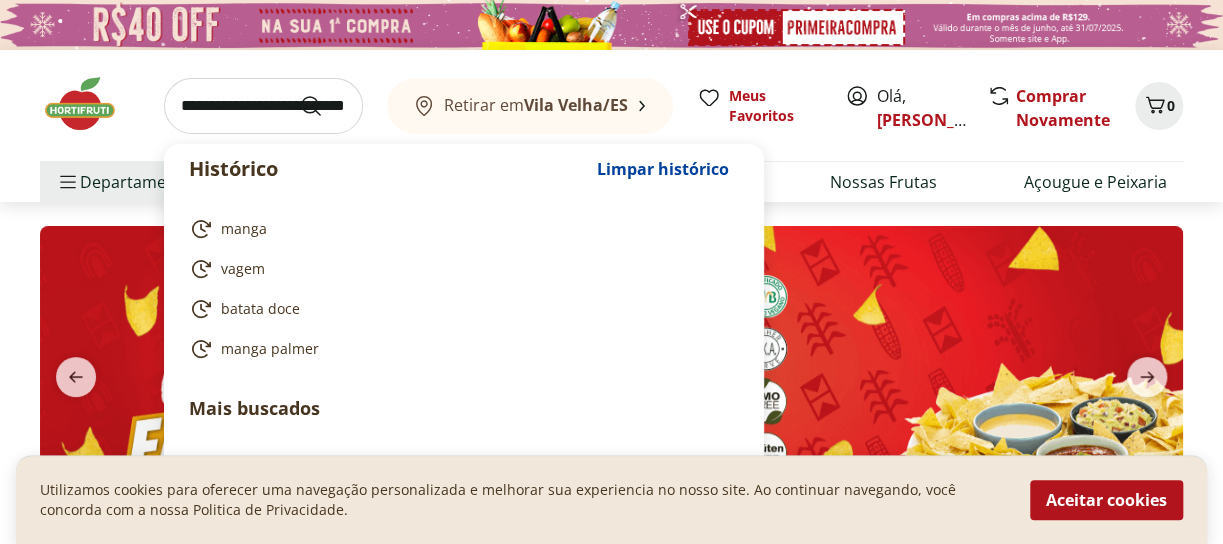 click on "Mais buscados" at bounding box center [464, 408] 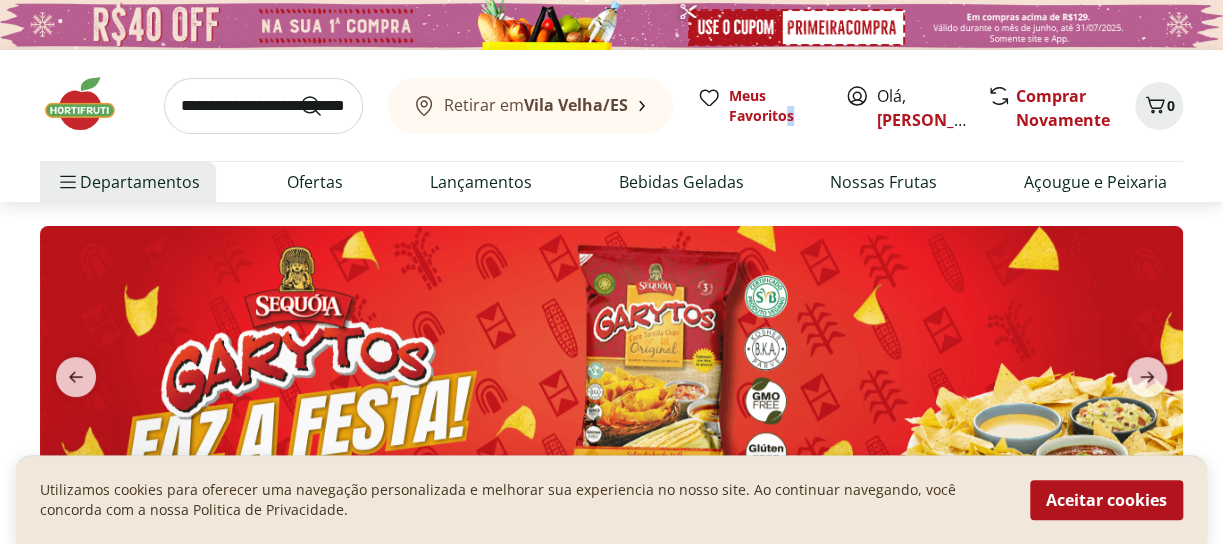 click on "Retirar em  [GEOGRAPHIC_DATA]/ES Meus Favoritos Olá,  [PERSON_NAME] Novamente 0" at bounding box center [611, 105] 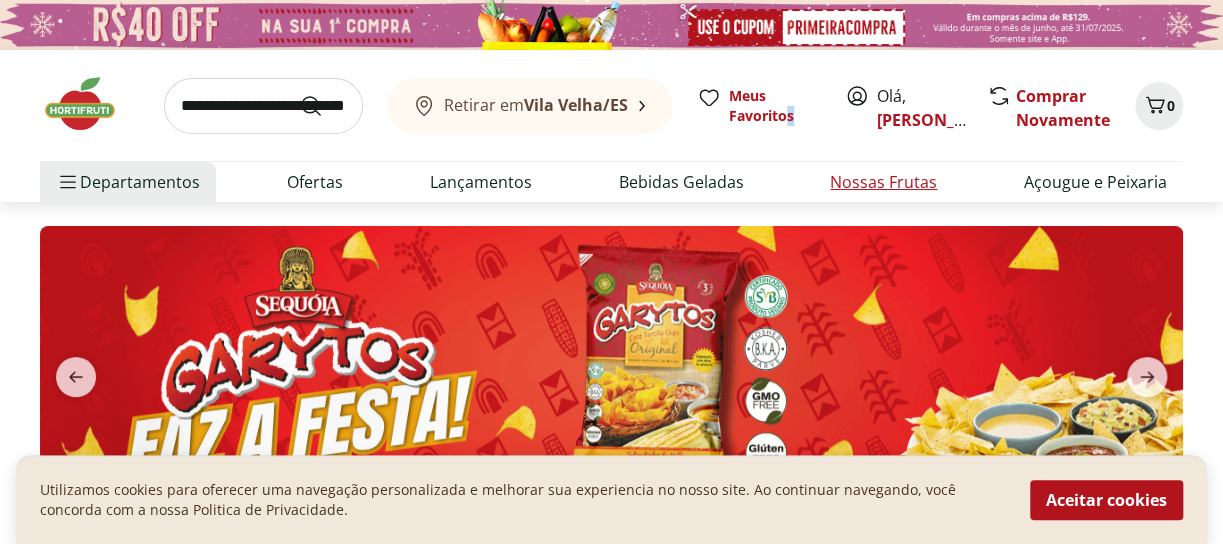 click on "Nossas Frutas" at bounding box center (883, 182) 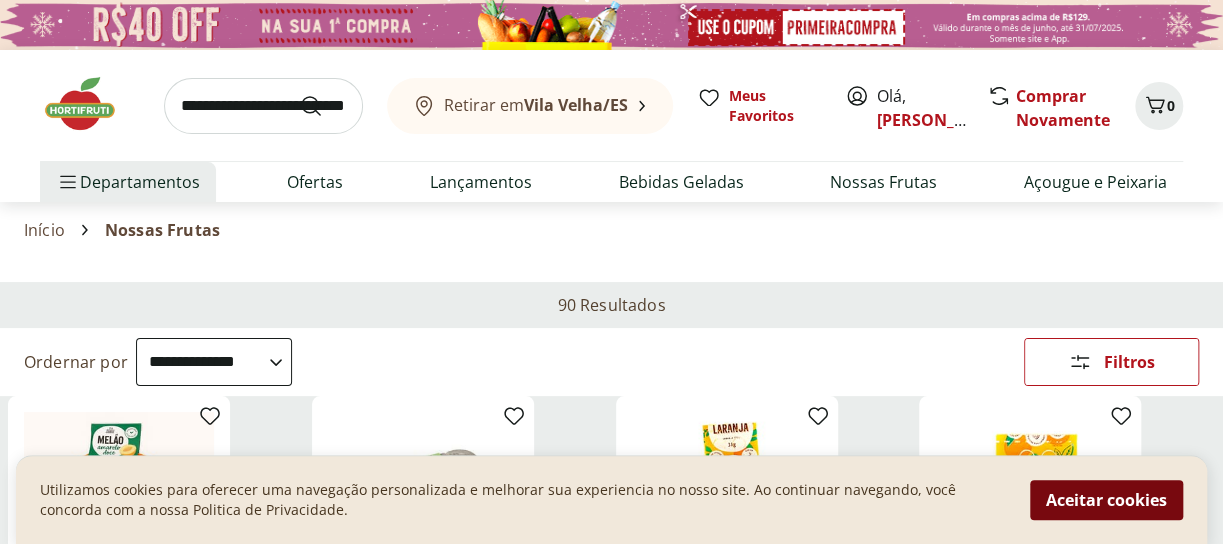 click on "Aceitar cookies" at bounding box center [1106, 500] 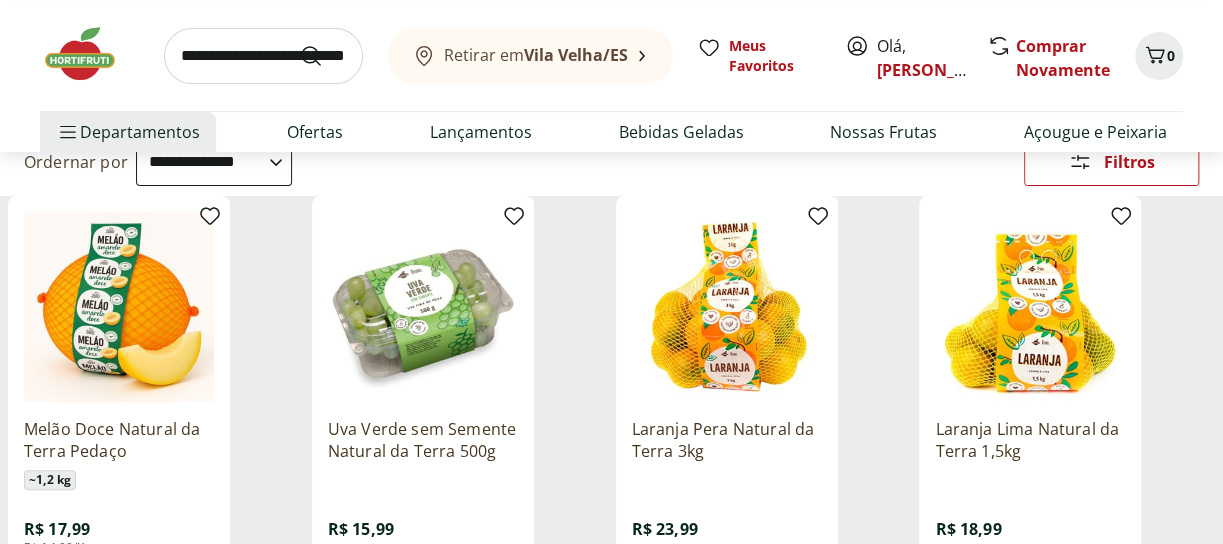 scroll, scrollTop: 299, scrollLeft: 0, axis: vertical 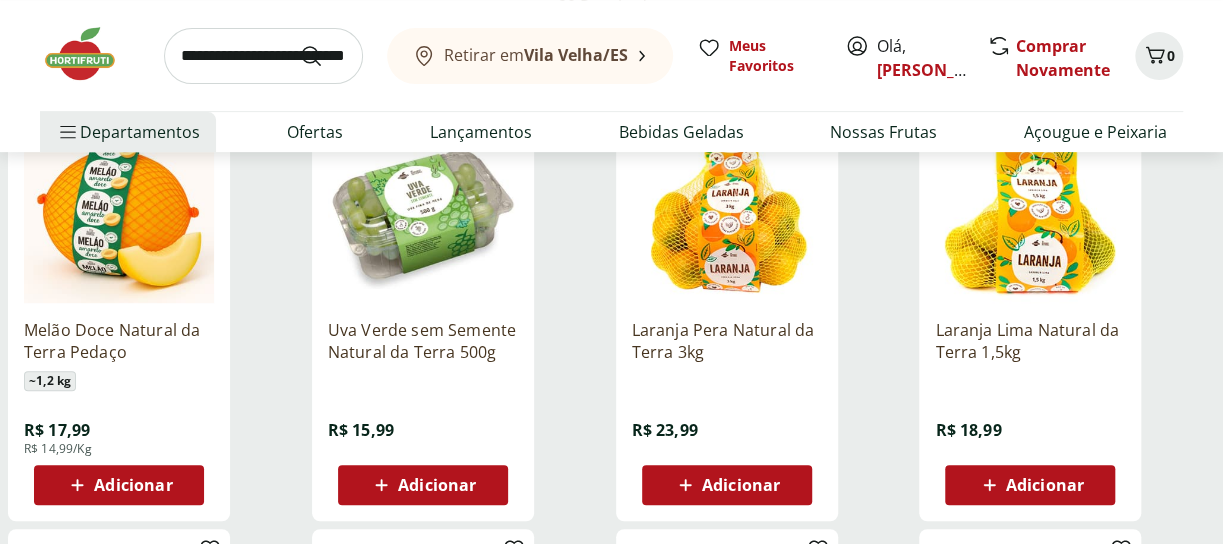 click on "Adicionar" at bounding box center [437, 485] 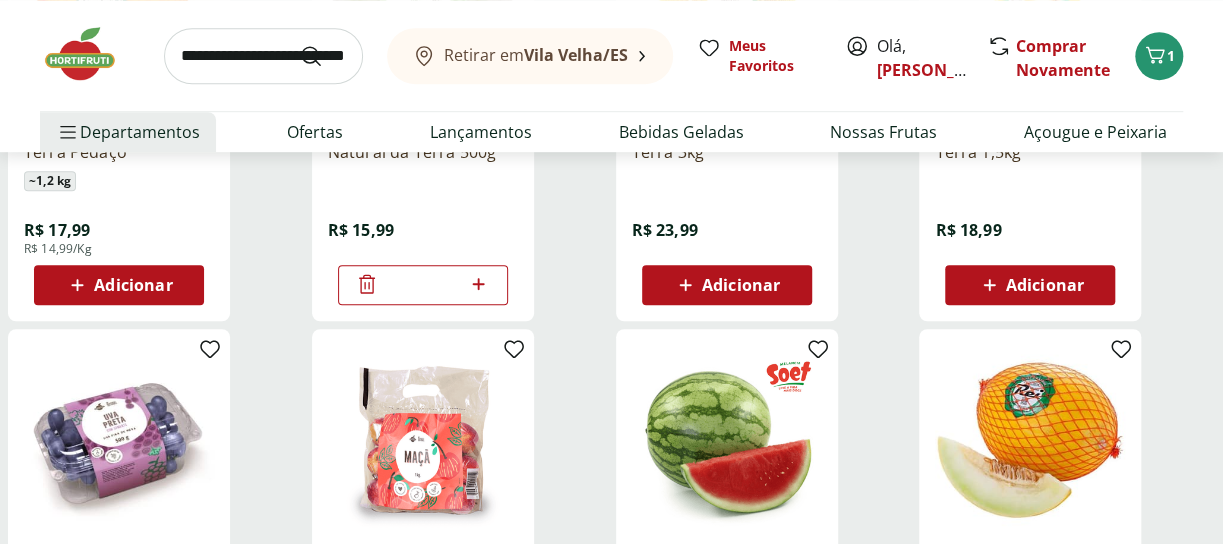scroll, scrollTop: 299, scrollLeft: 0, axis: vertical 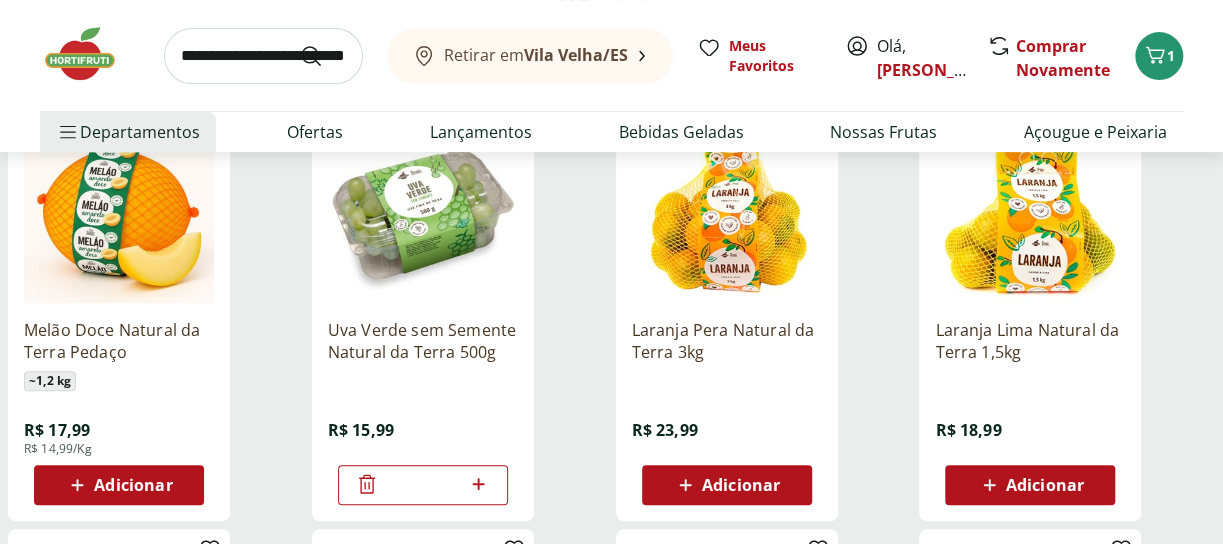 click on "Adicionar" at bounding box center [133, 485] 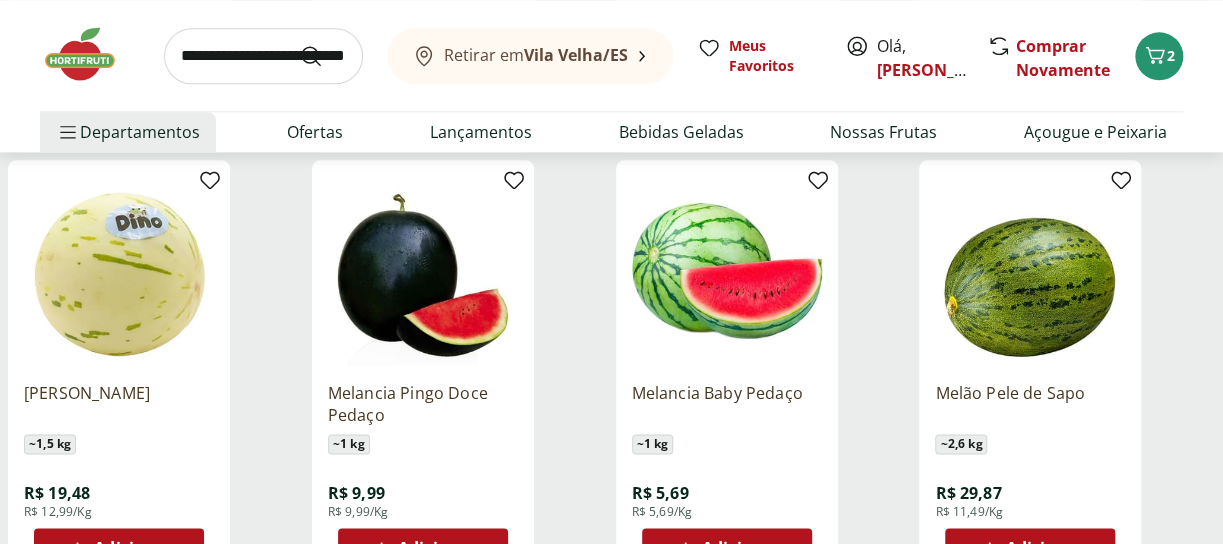 scroll, scrollTop: 1299, scrollLeft: 0, axis: vertical 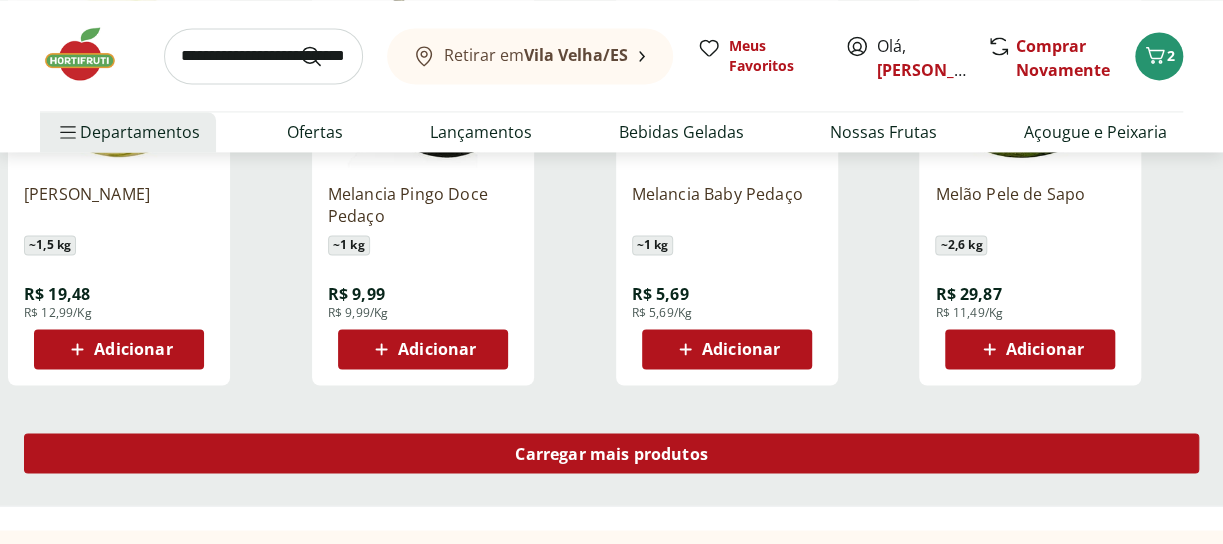 click on "Carregar mais produtos" at bounding box center [611, 453] 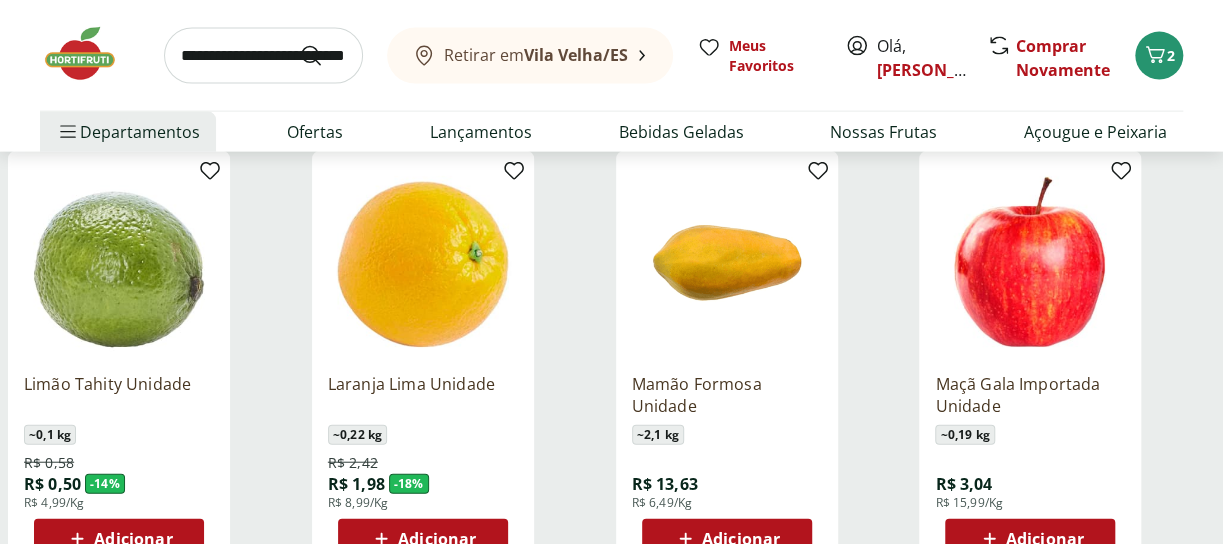 scroll, scrollTop: 2100, scrollLeft: 0, axis: vertical 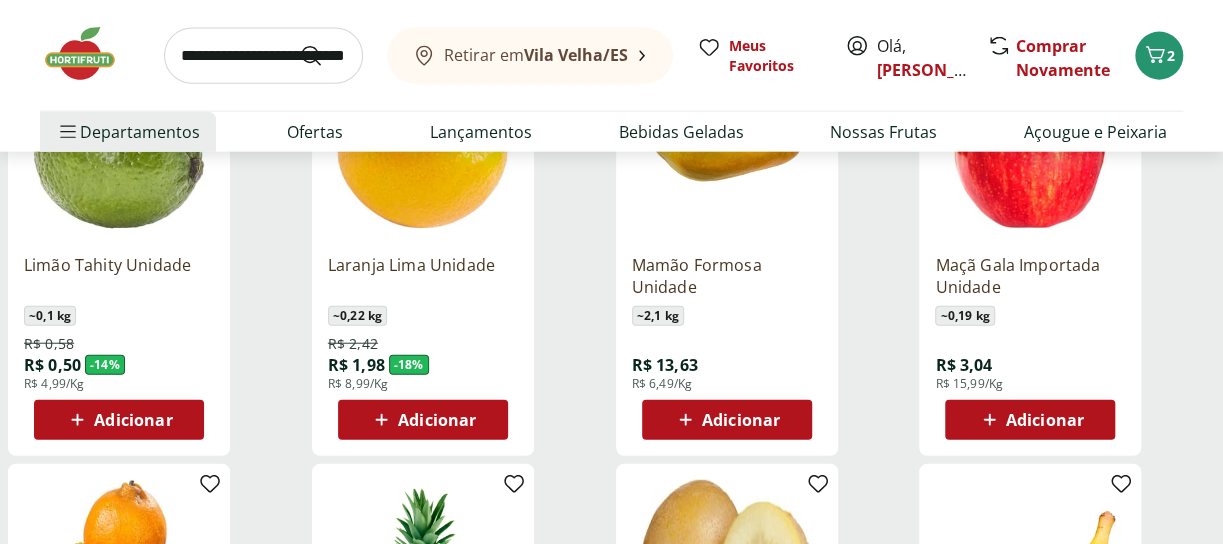 click on "Adicionar" at bounding box center (741, 420) 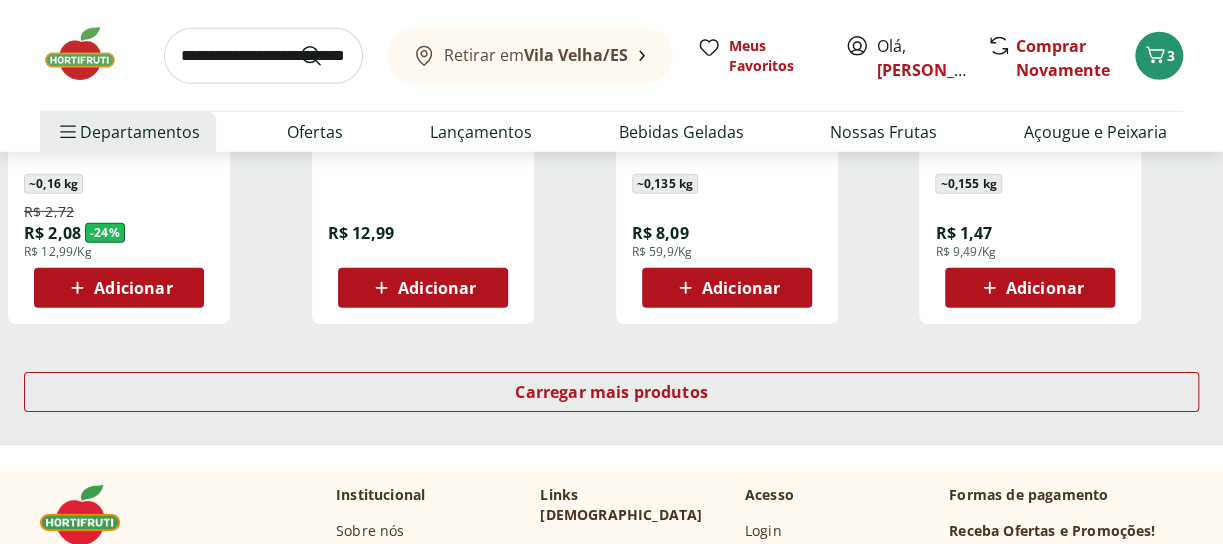 scroll, scrollTop: 2699, scrollLeft: 0, axis: vertical 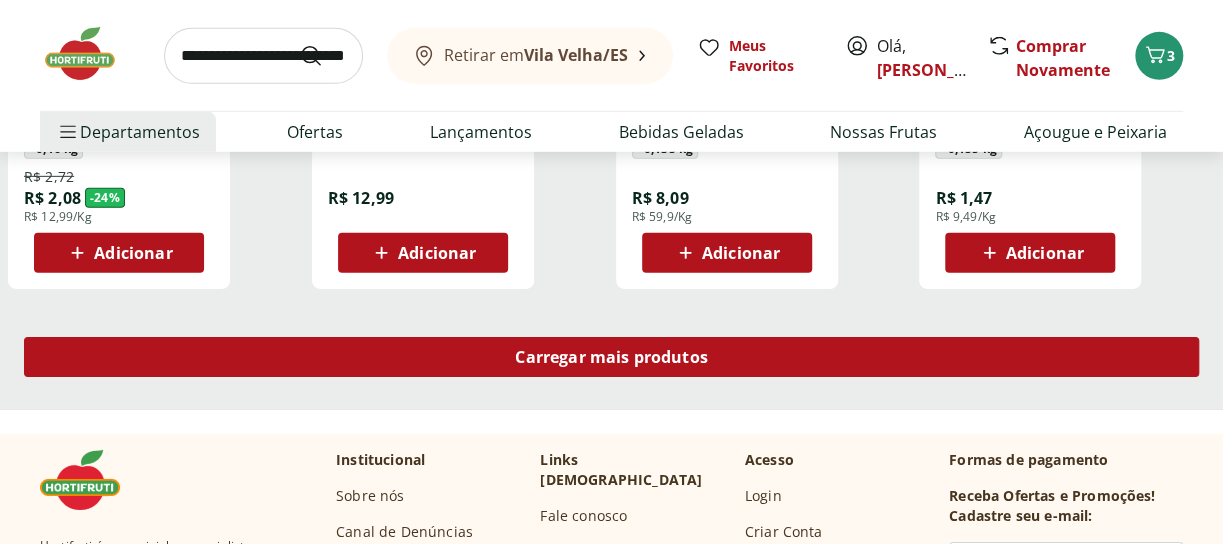 click on "Carregar mais produtos" at bounding box center [611, 357] 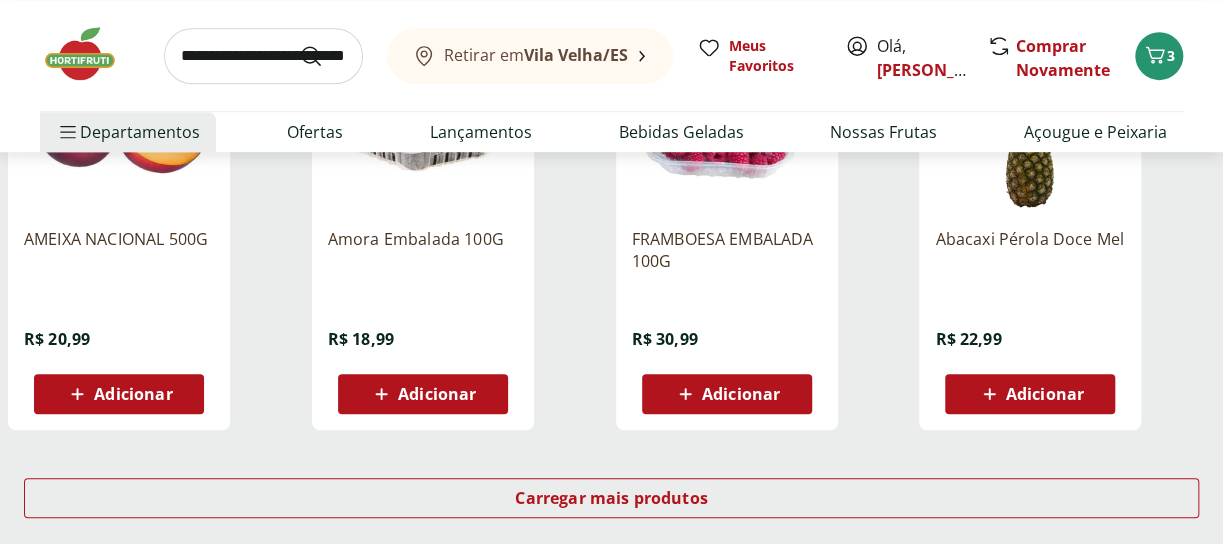 scroll, scrollTop: 4000, scrollLeft: 0, axis: vertical 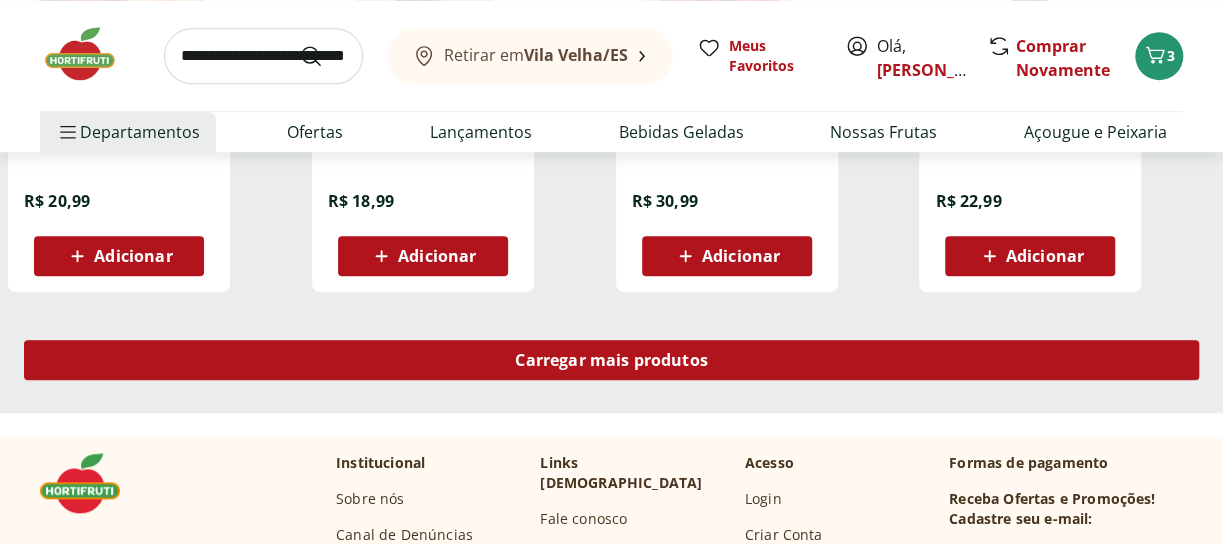 click on "Carregar mais produtos" at bounding box center (611, 360) 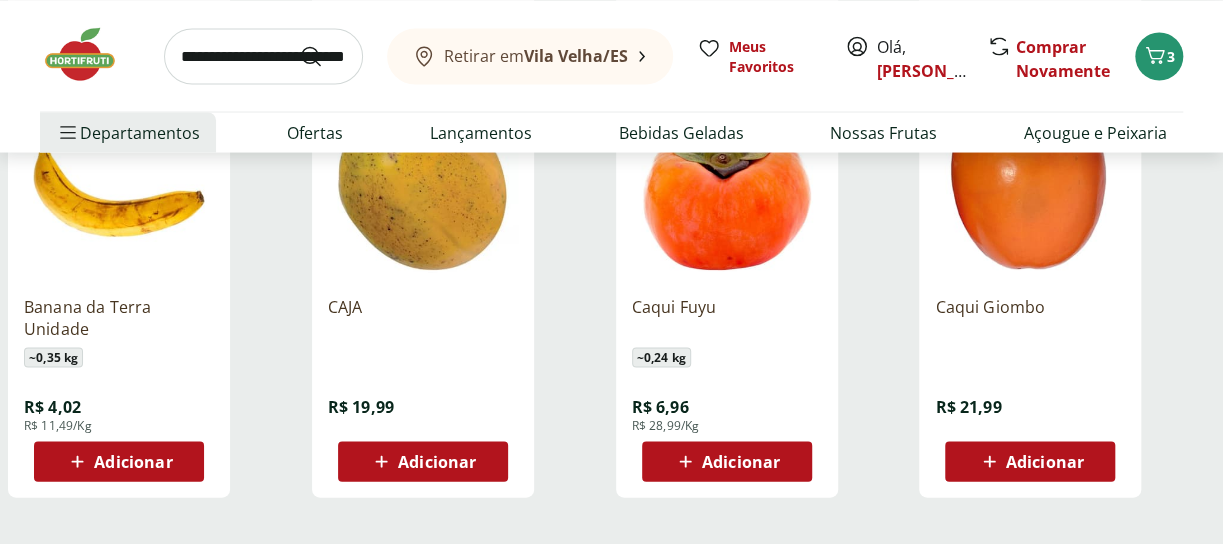scroll, scrollTop: 5299, scrollLeft: 0, axis: vertical 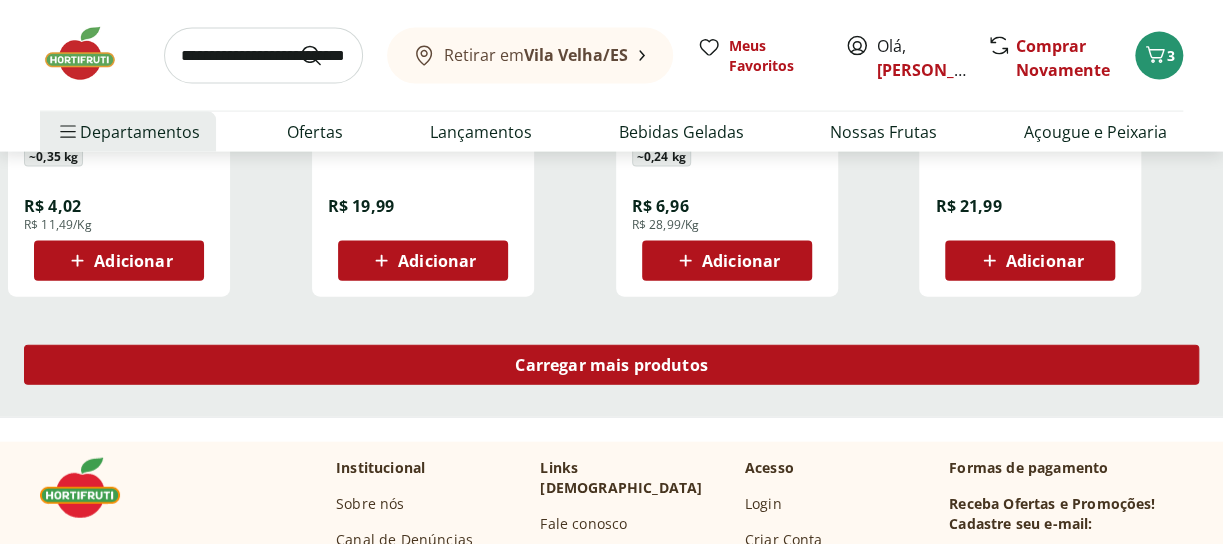 click on "Carregar mais produtos" at bounding box center (611, 365) 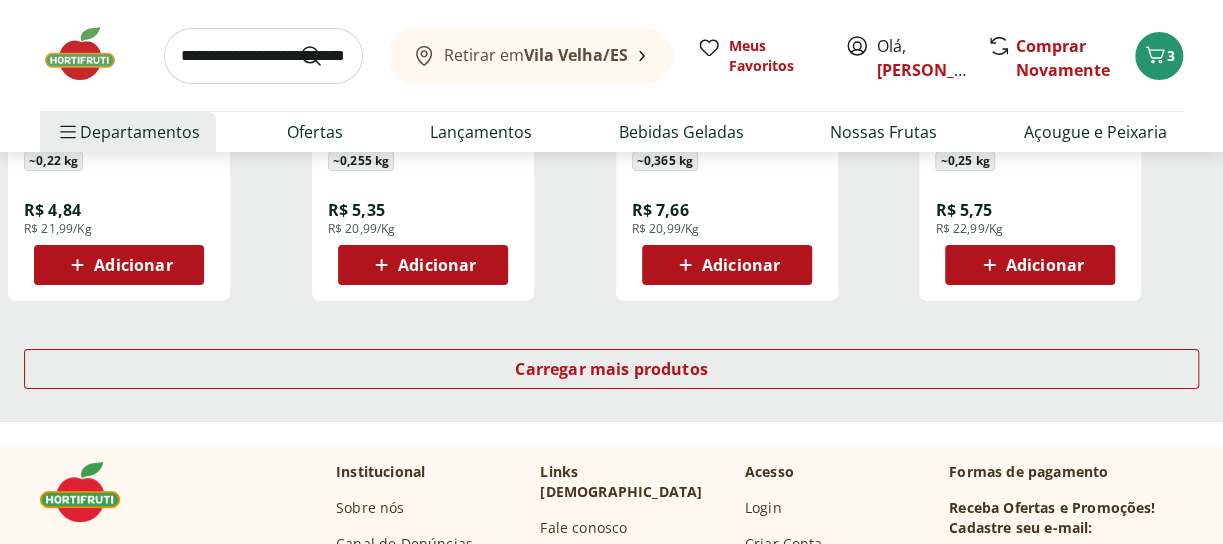 scroll, scrollTop: 6700, scrollLeft: 0, axis: vertical 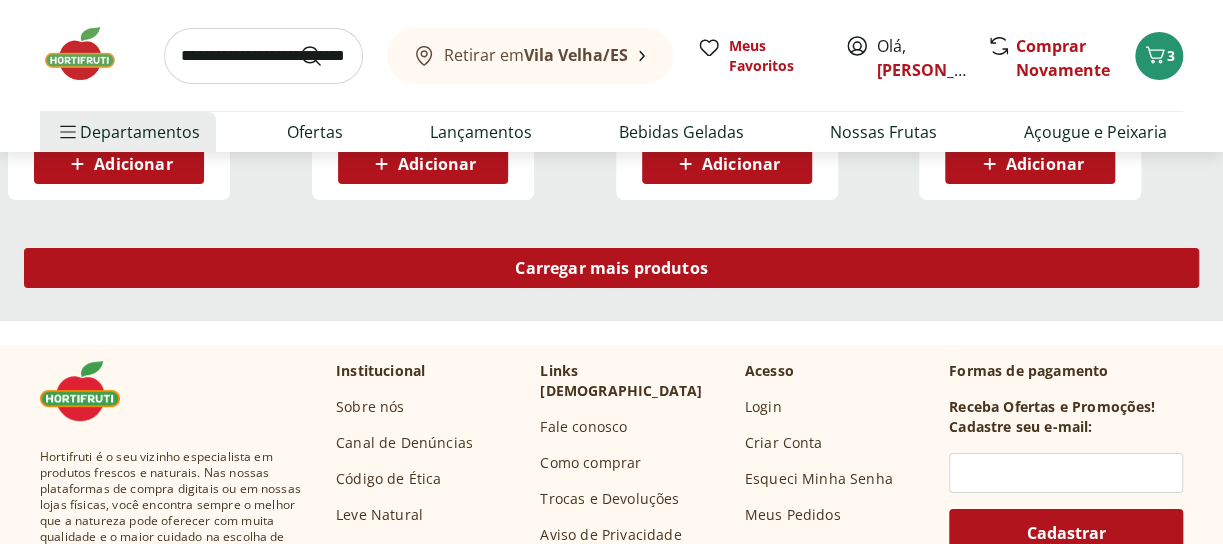 click on "Carregar mais produtos" at bounding box center [611, 268] 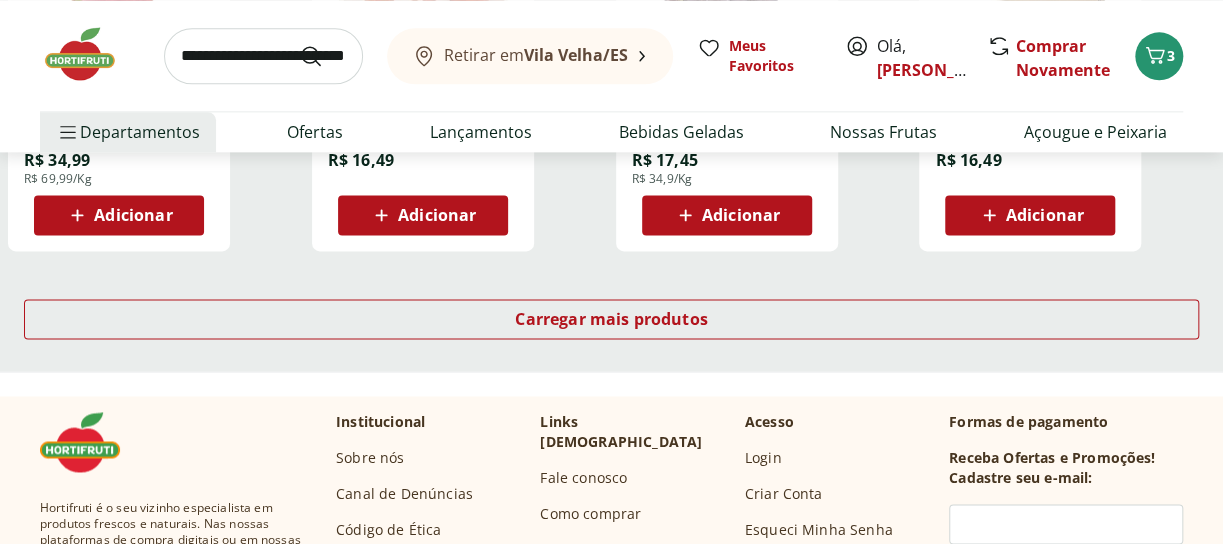 scroll, scrollTop: 7999, scrollLeft: 0, axis: vertical 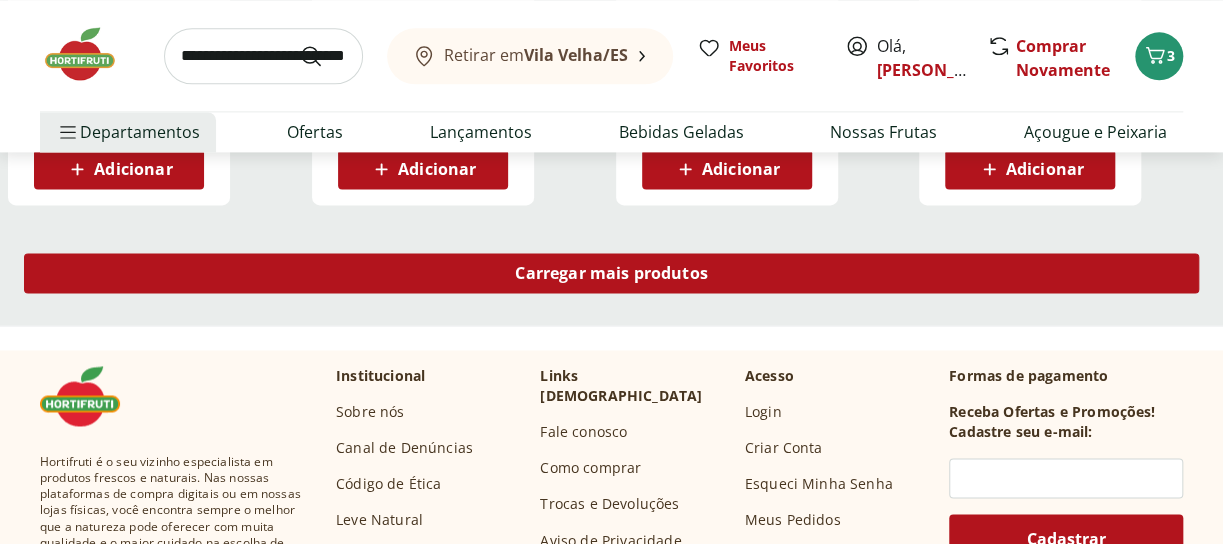 click on "Carregar mais produtos" at bounding box center [611, 273] 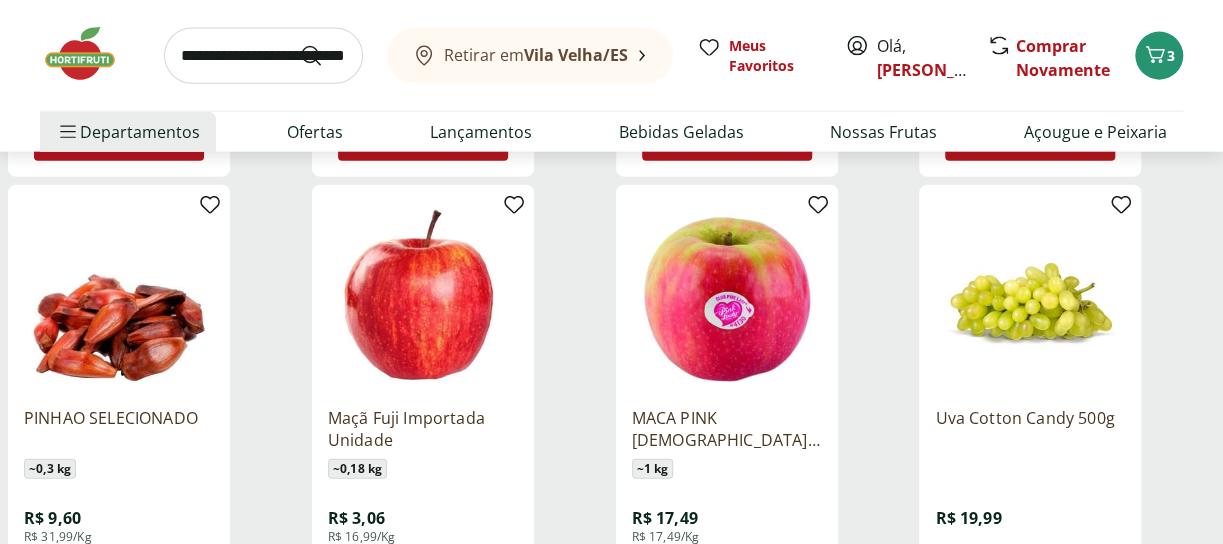 scroll, scrollTop: 9199, scrollLeft: 0, axis: vertical 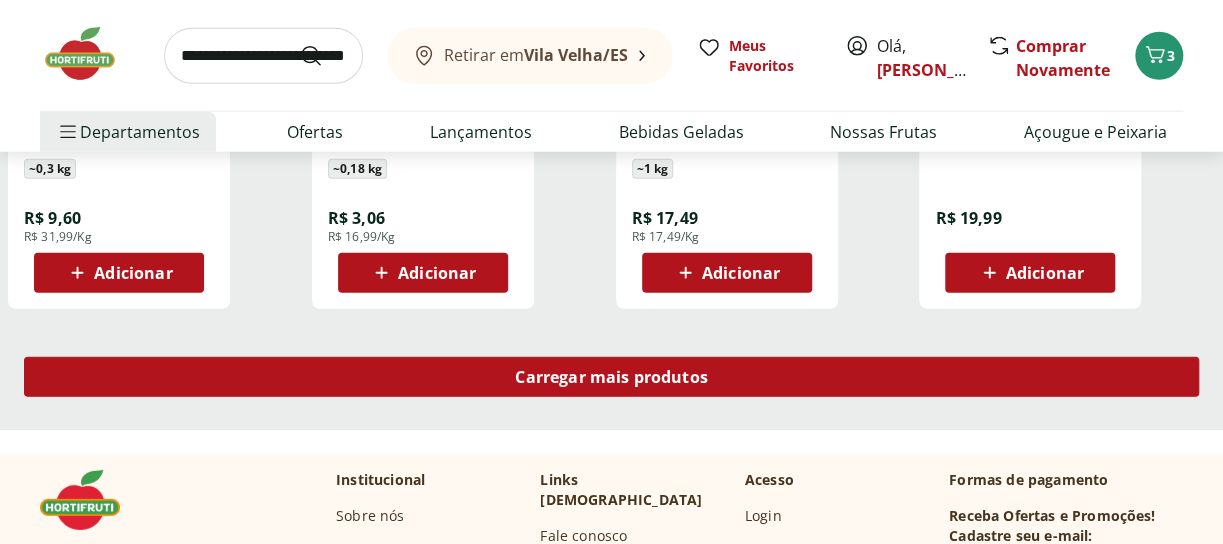 click on "Carregar mais produtos" at bounding box center (611, 377) 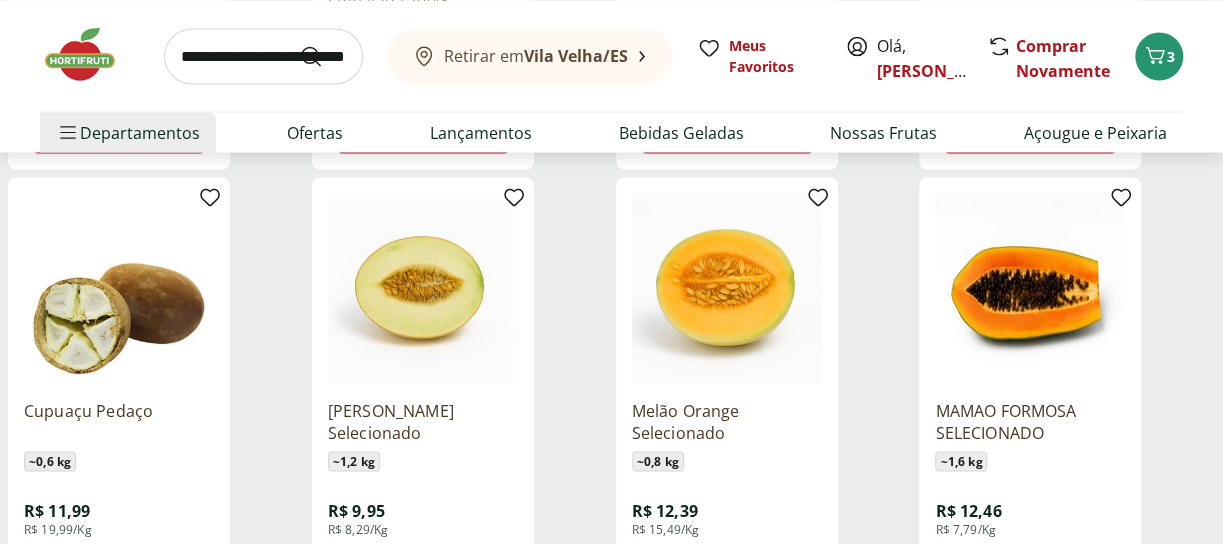 scroll, scrollTop: 8400, scrollLeft: 0, axis: vertical 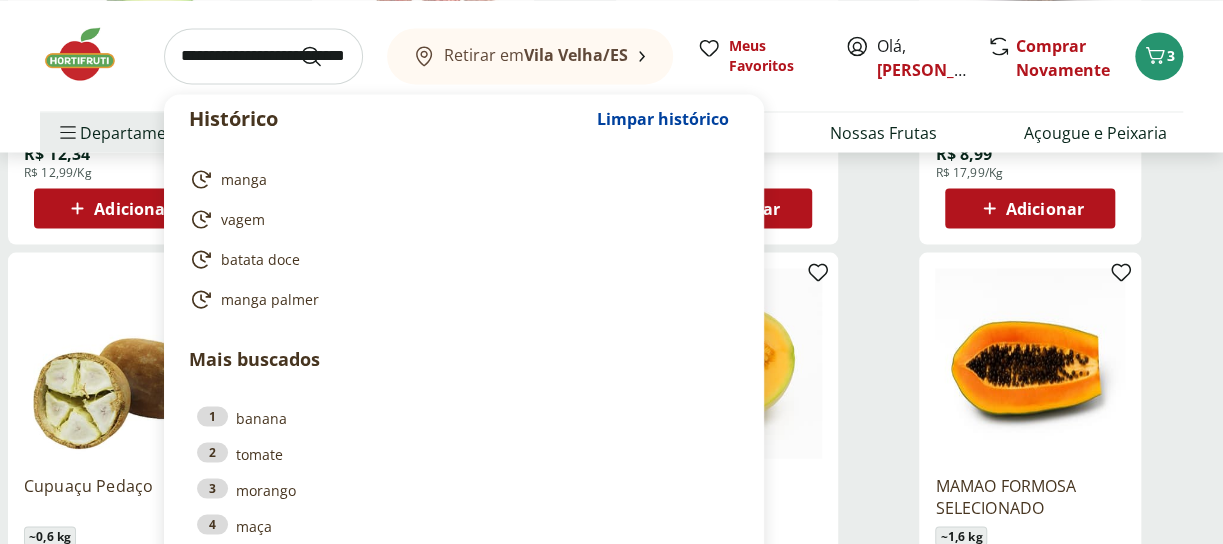 click at bounding box center [263, 56] 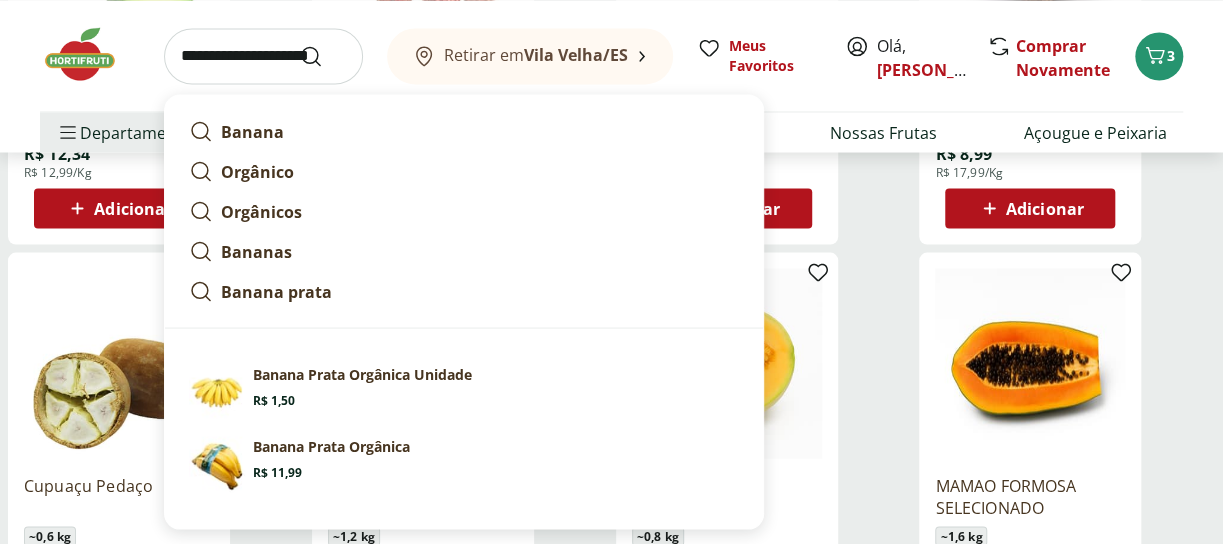 type on "**********" 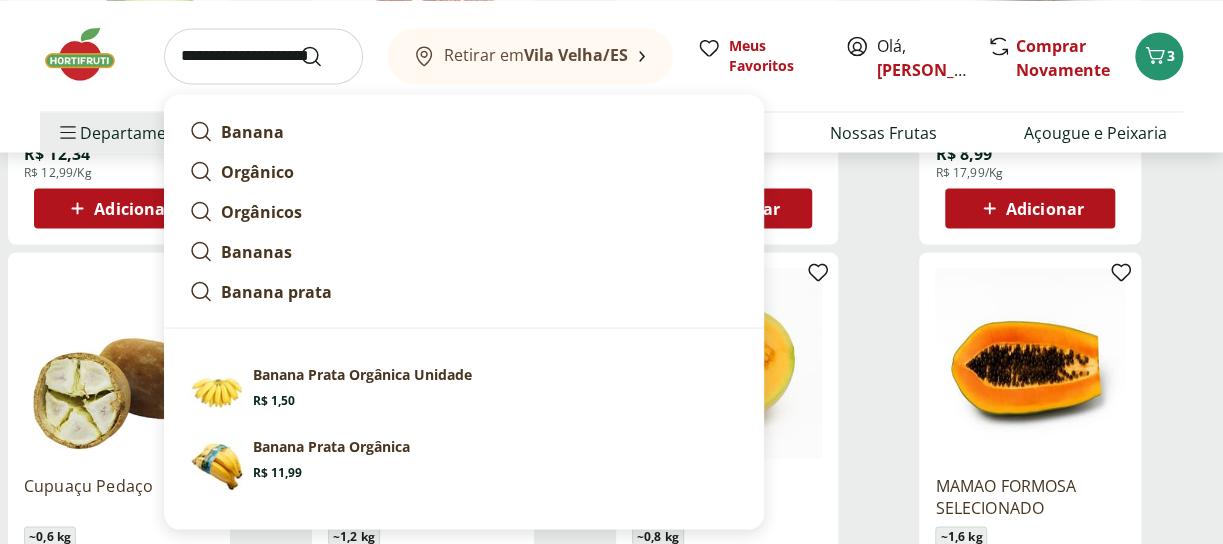 click at bounding box center (323, 56) 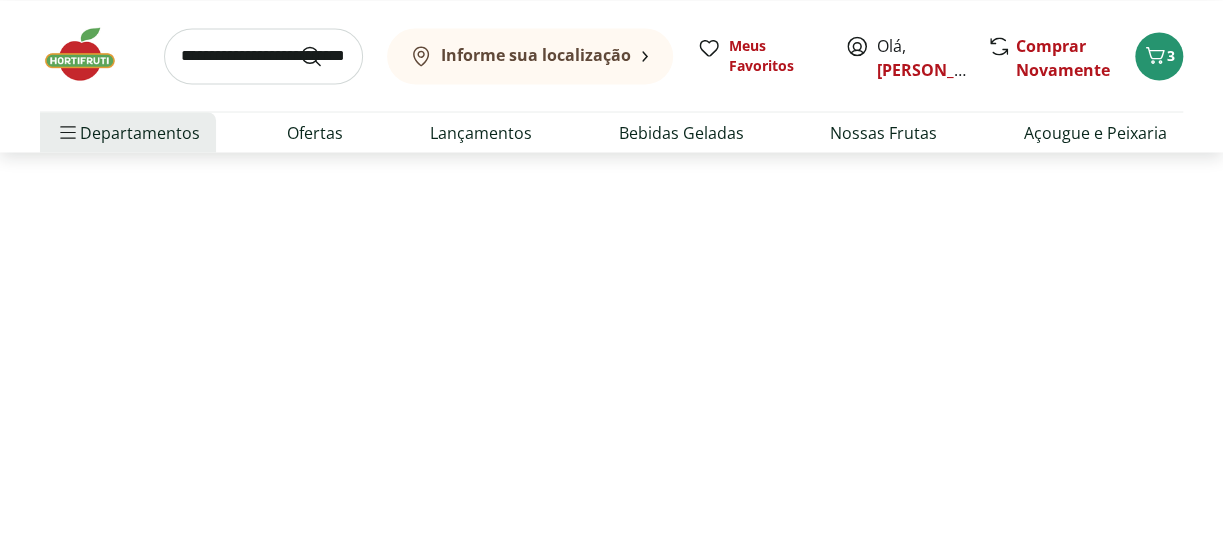 scroll, scrollTop: 0, scrollLeft: 0, axis: both 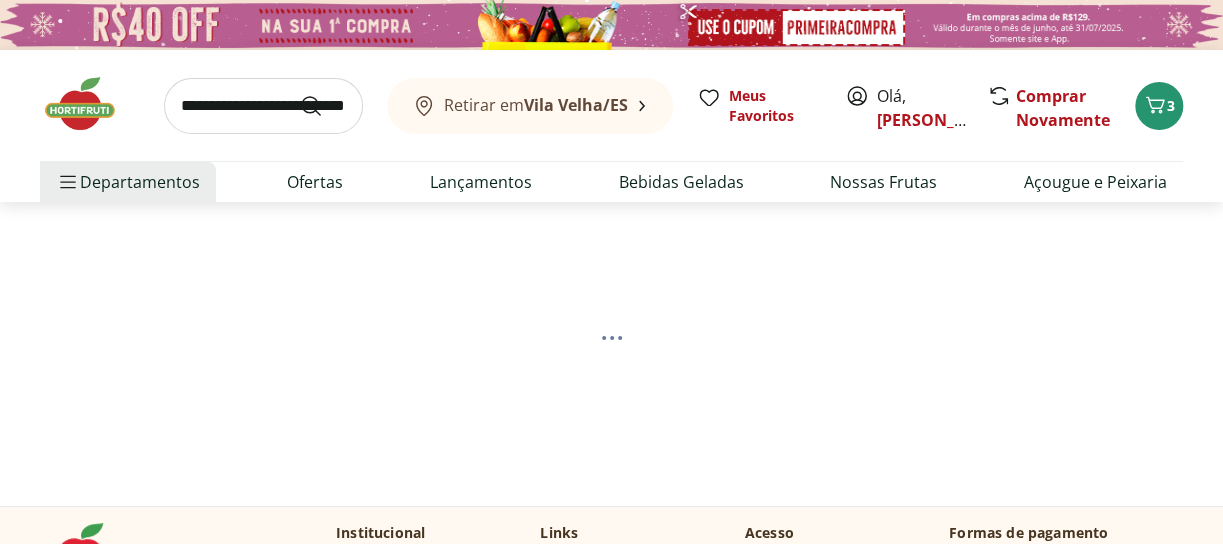 select on "**********" 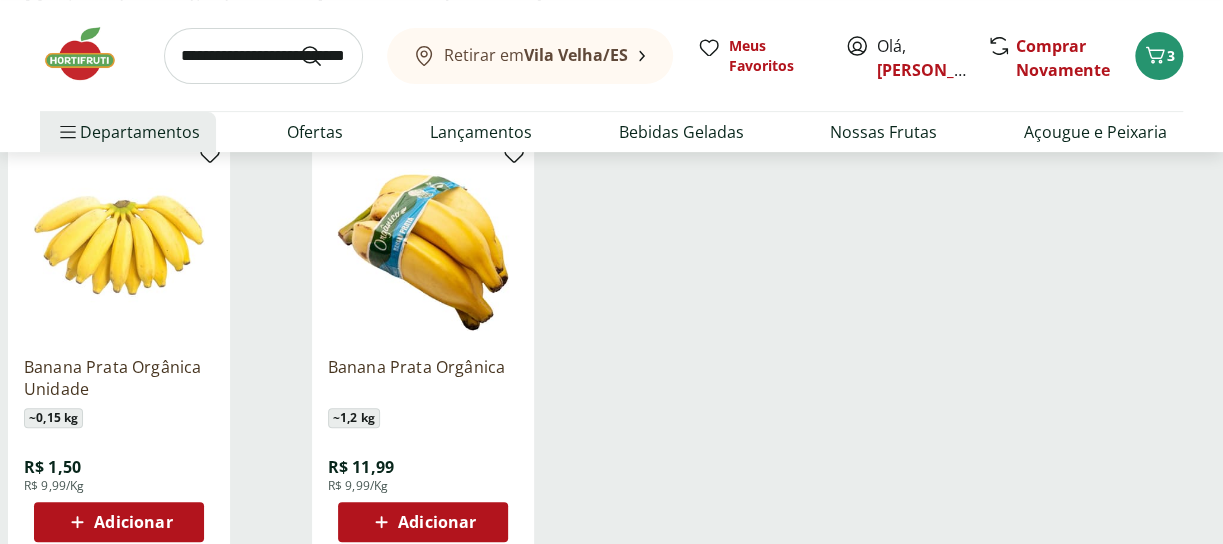 scroll, scrollTop: 299, scrollLeft: 0, axis: vertical 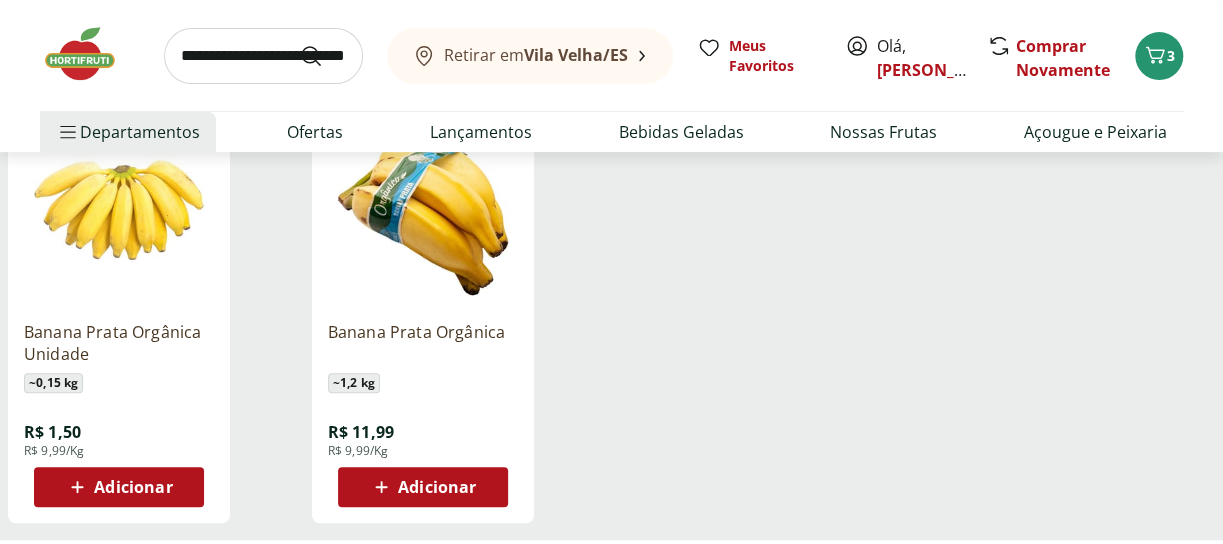 click on "Adicionar" at bounding box center [118, 487] 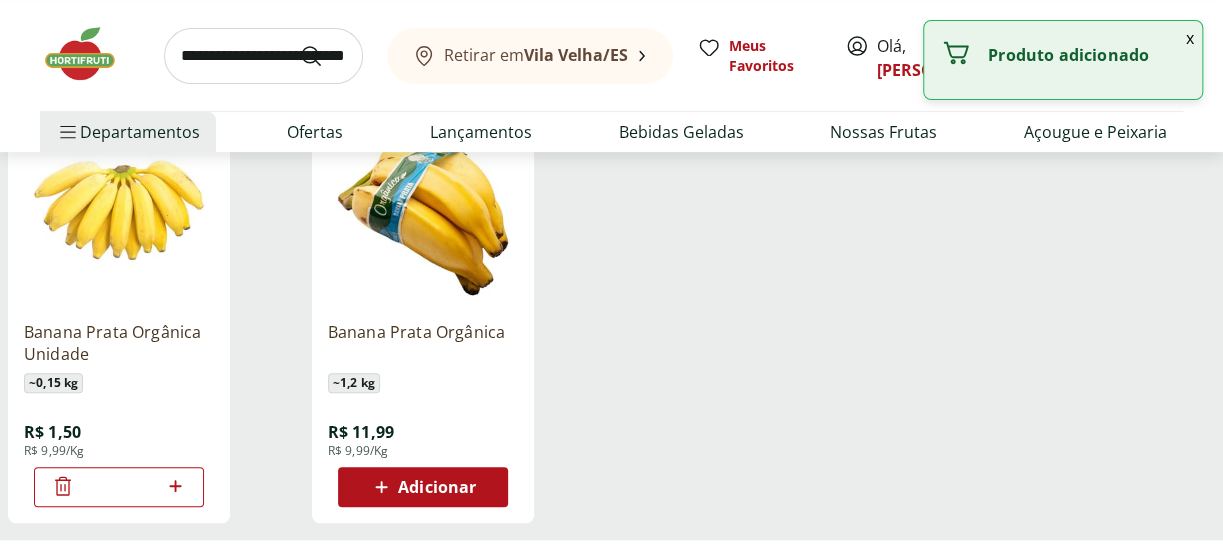 click on "*" at bounding box center [119, 487] 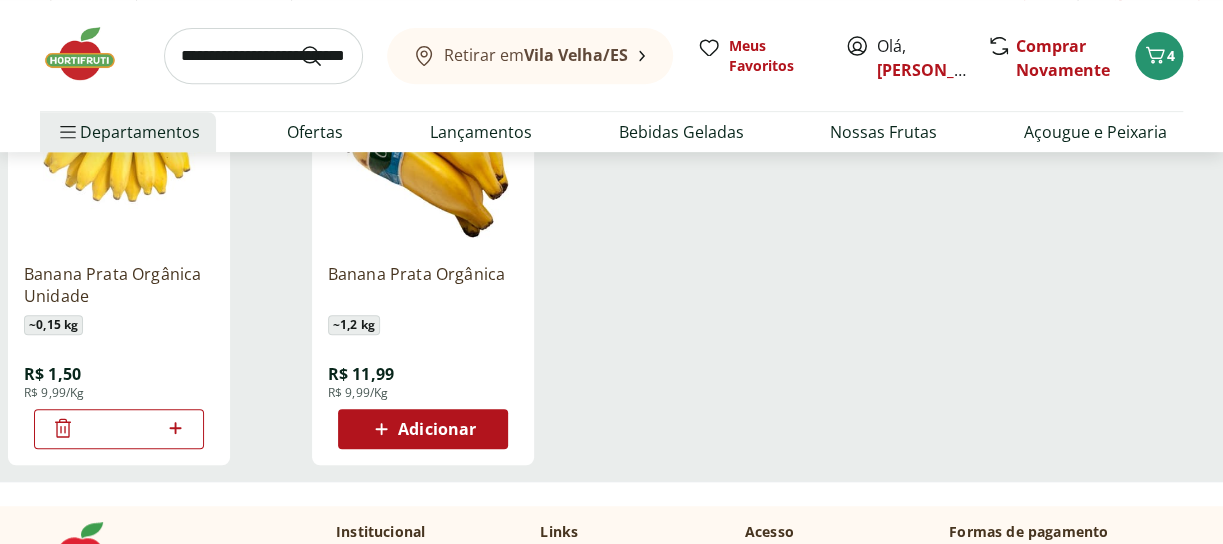 scroll, scrollTop: 499, scrollLeft: 0, axis: vertical 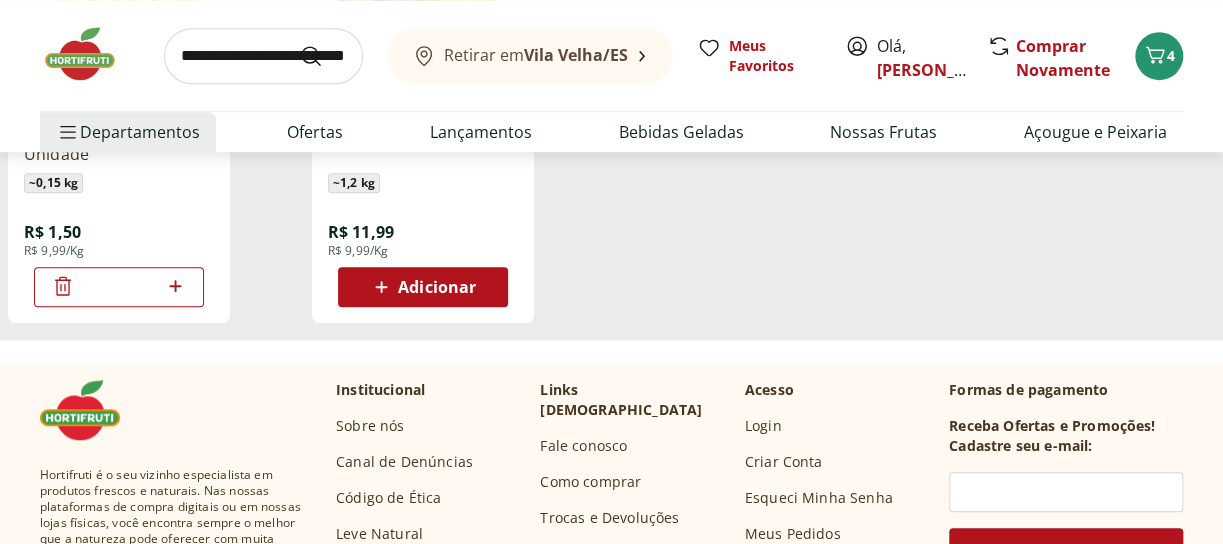 type on "**" 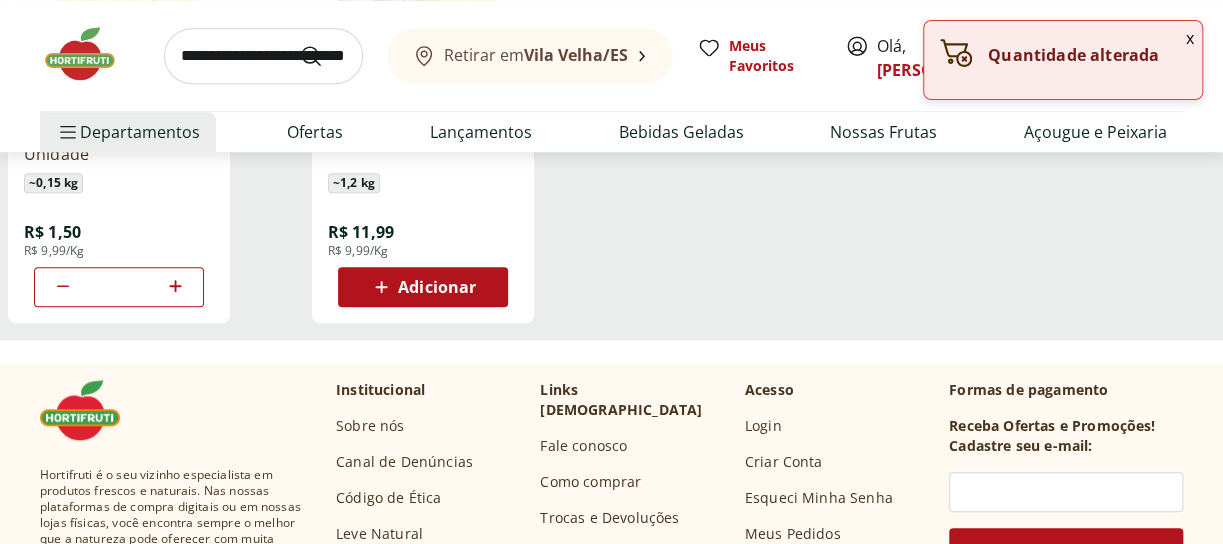 click on "Banana Prata Orgânica Unidade ~ 0,15 kg R$ 1,50 R$ 9,99/Kg ** Banana Prata Orgânica ~ 1,2 kg R$ 11,99 R$ 9,99/Kg Adicionar" at bounding box center (611, 119) 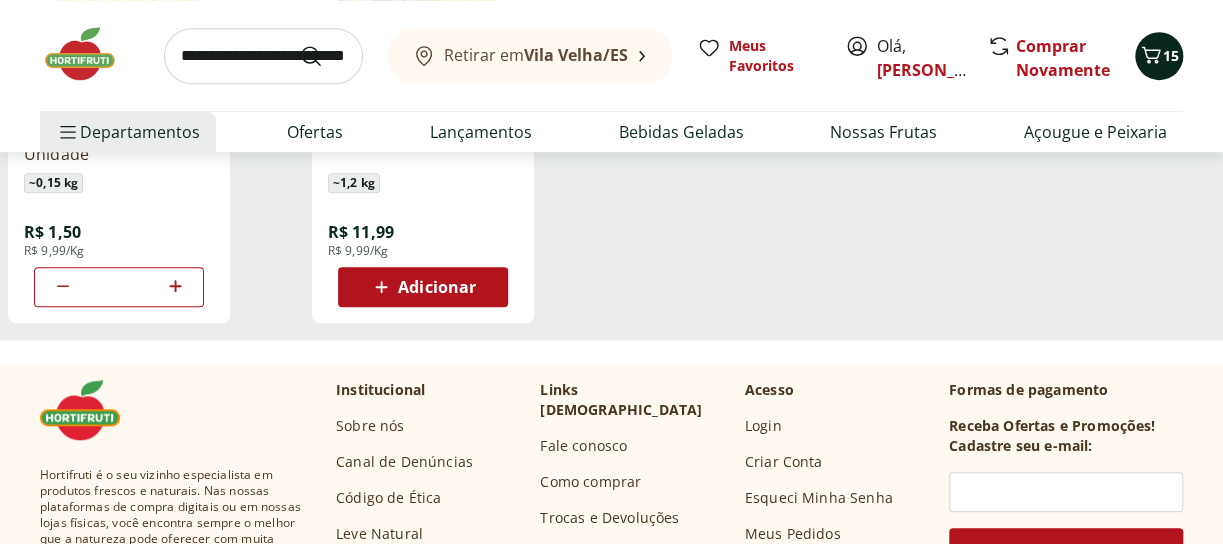 click 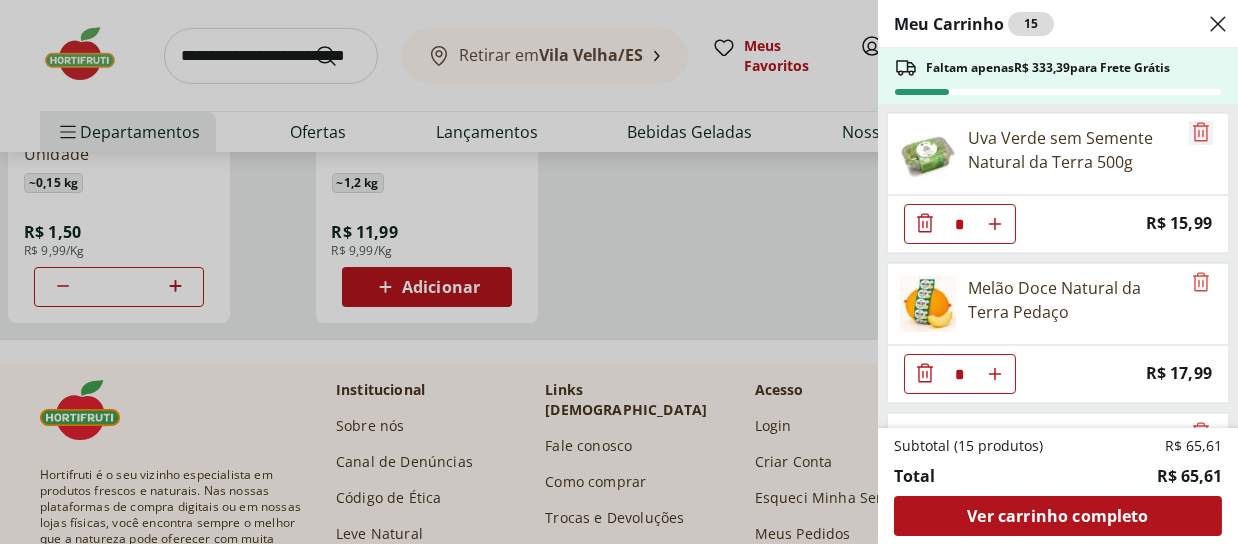 click 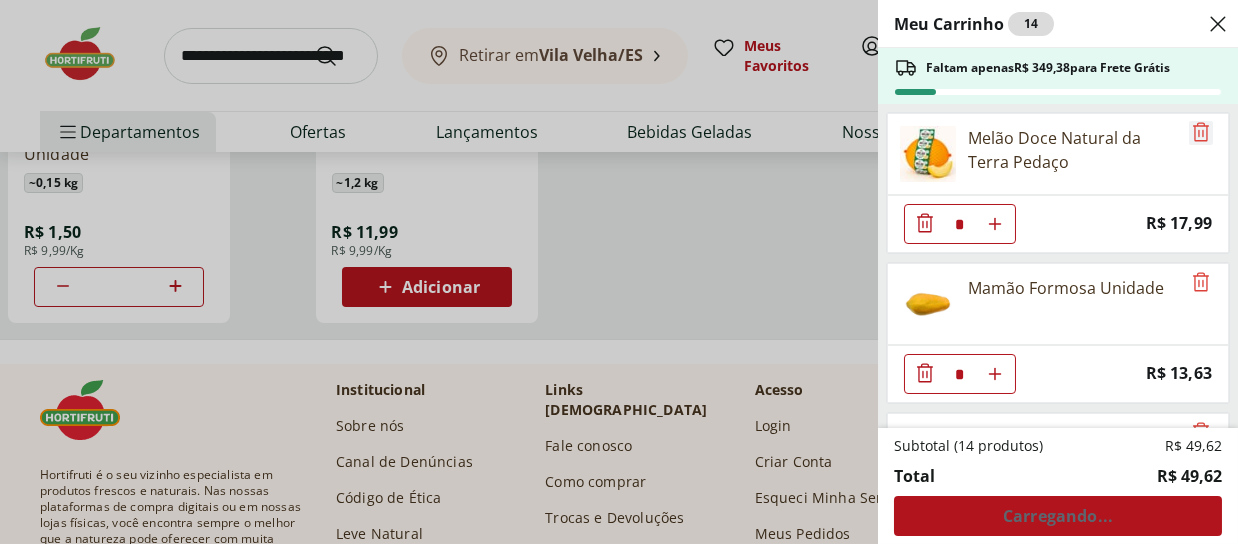 click 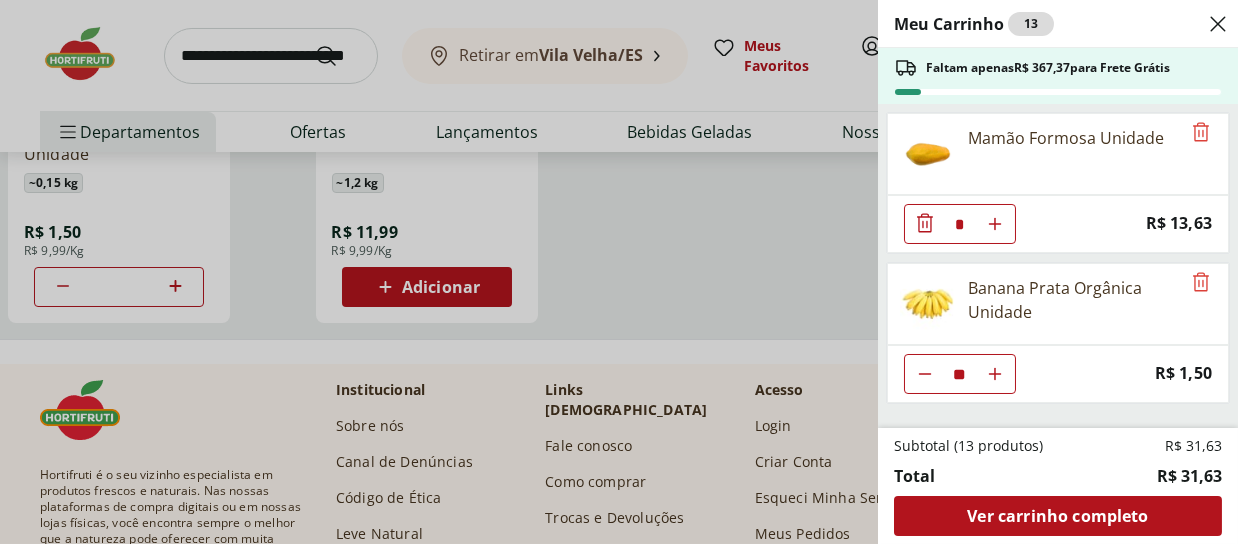 click on "Meu Carrinho 13 Faltam apenas  R$ 367,37  para Frete Grátis Mamão Formosa Unidade * Price: R$ 13,63 Banana Prata Orgânica Unidade ** Price: R$ 1,50 Subtotal (13 produtos) R$ 31,63 Total R$ 31,63 Ver carrinho completo" at bounding box center (619, 272) 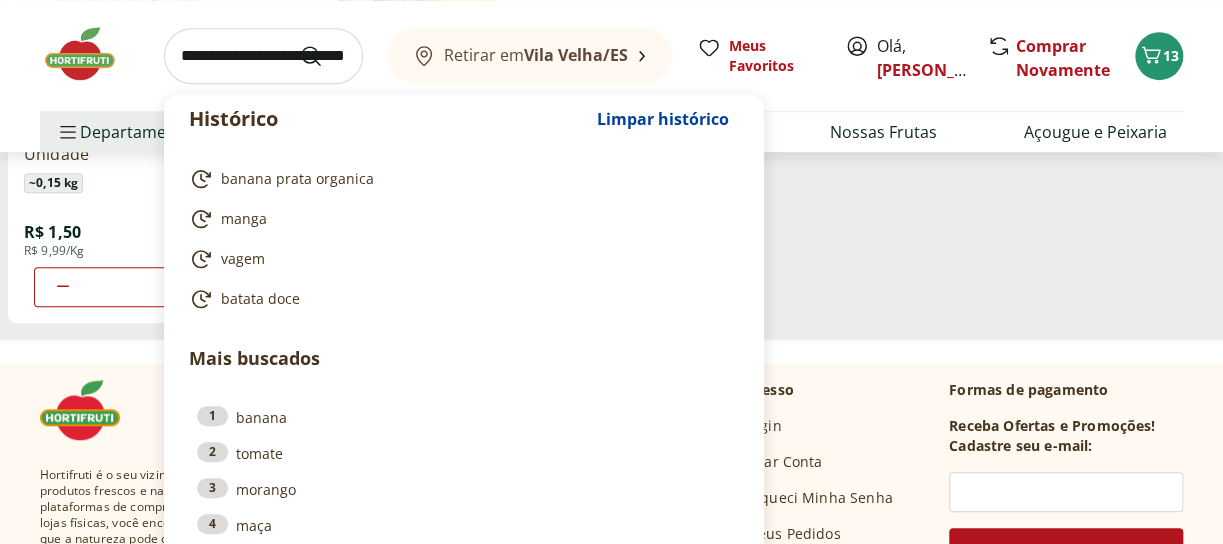 click at bounding box center (263, 56) 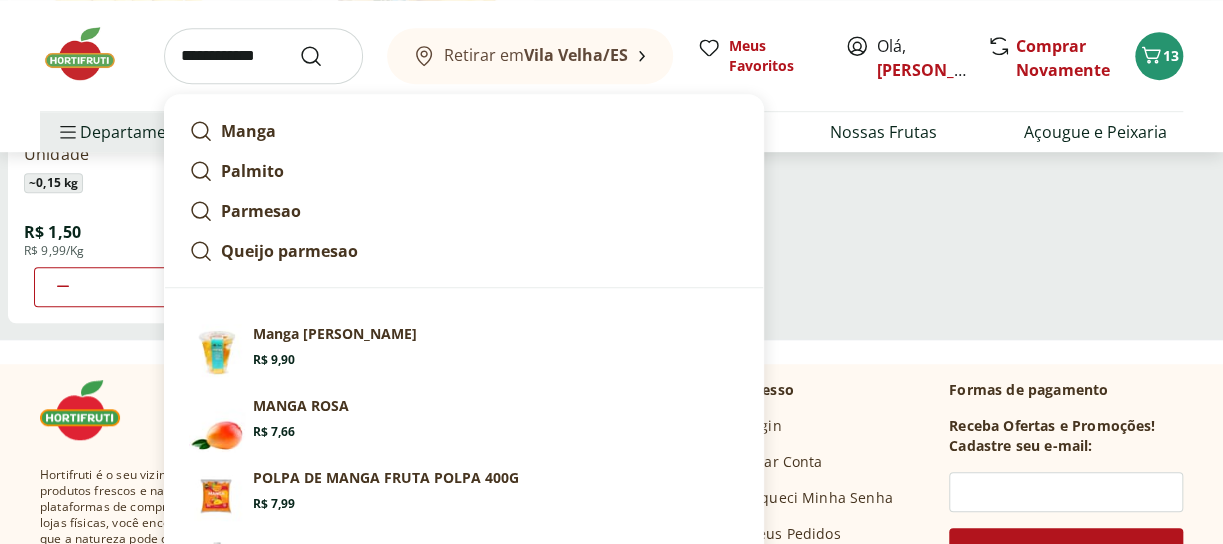 type on "**********" 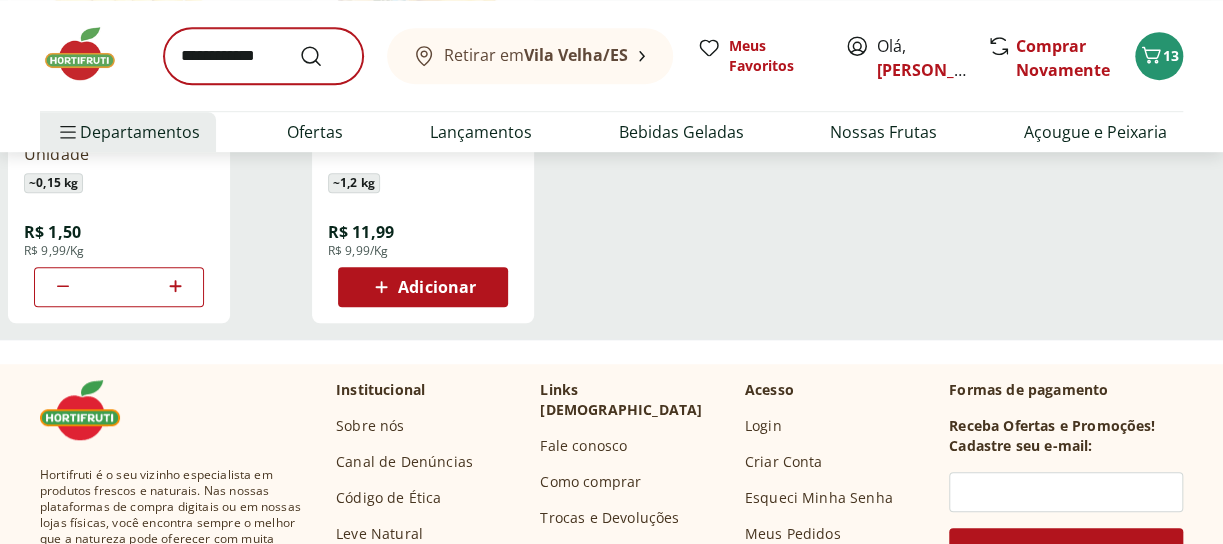 scroll, scrollTop: 0, scrollLeft: 0, axis: both 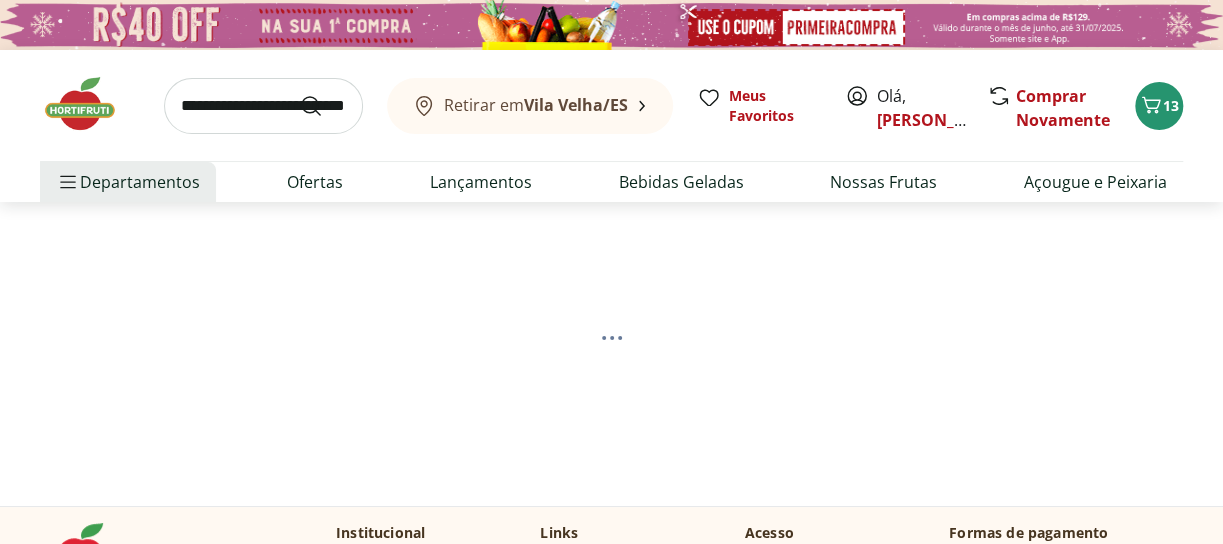 select on "**********" 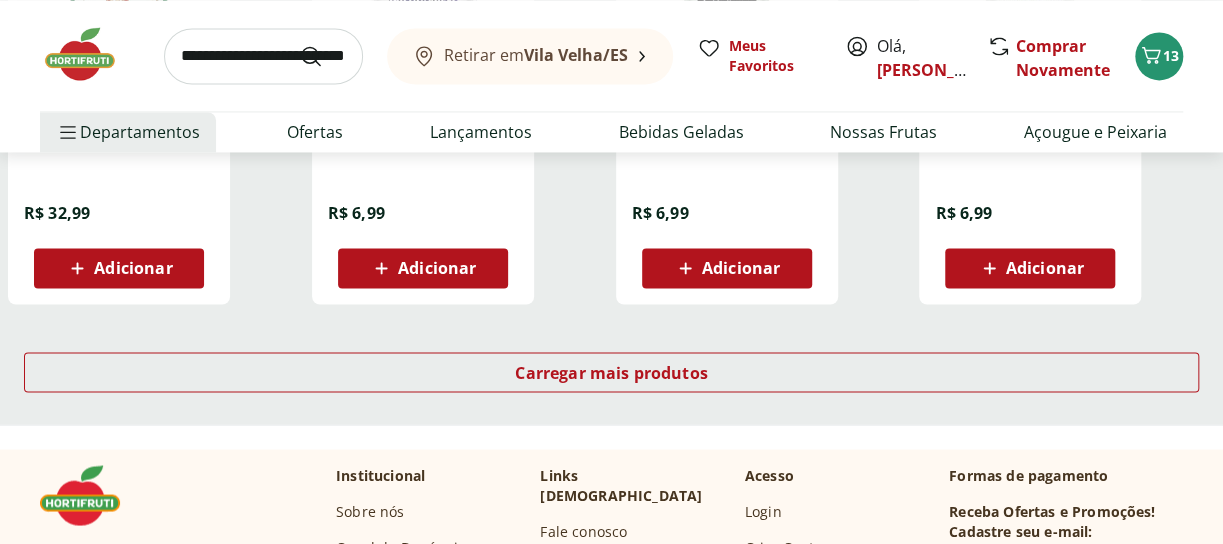 scroll, scrollTop: 1400, scrollLeft: 0, axis: vertical 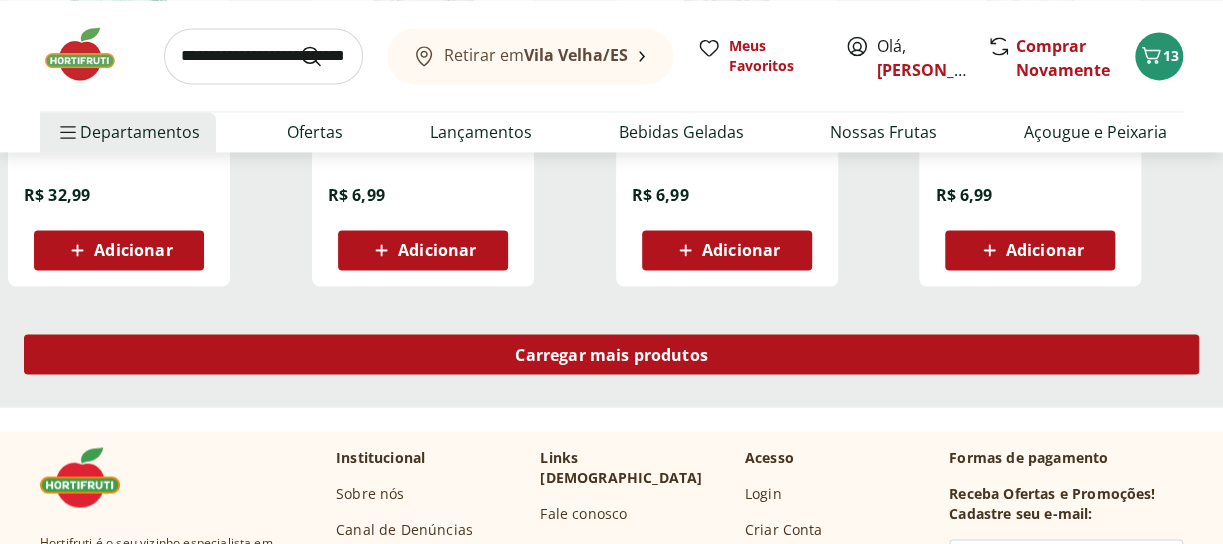click on "Carregar mais produtos" at bounding box center [611, 354] 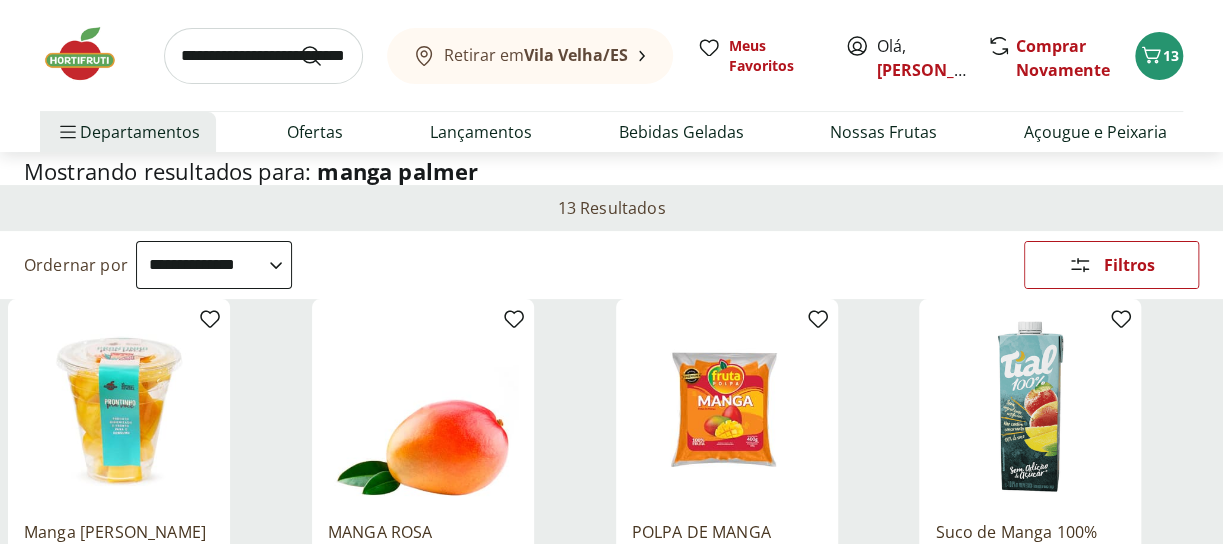 scroll, scrollTop: 0, scrollLeft: 0, axis: both 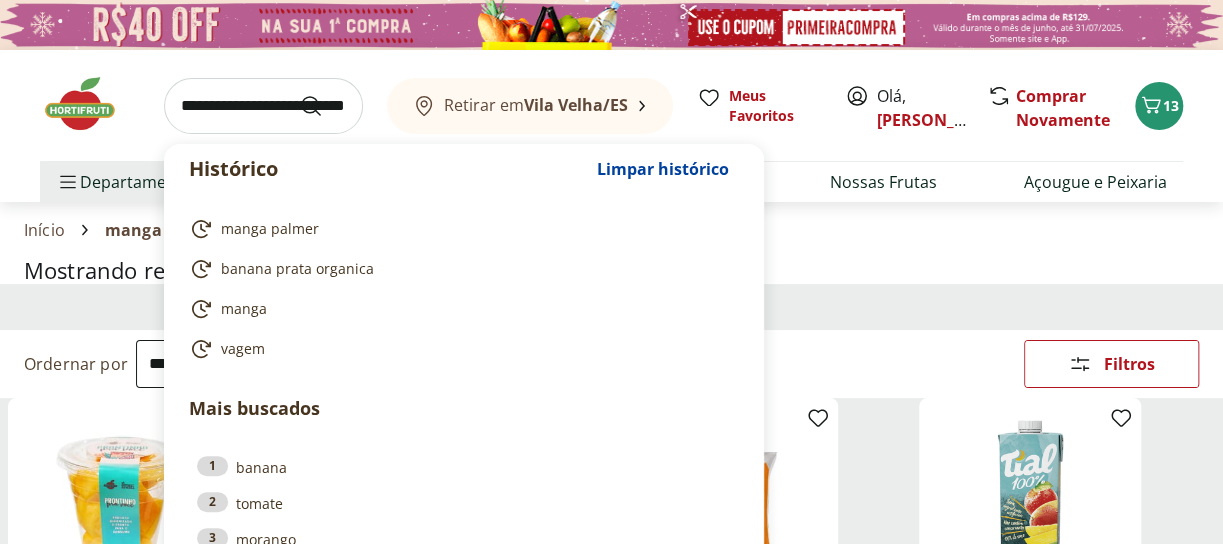 click at bounding box center [263, 106] 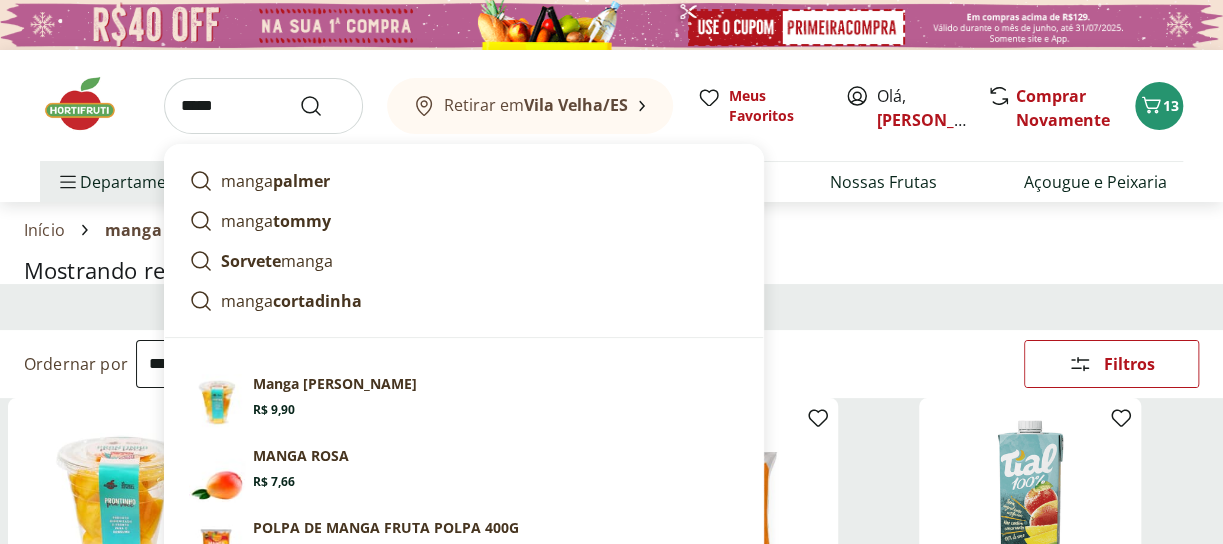 type on "*****" 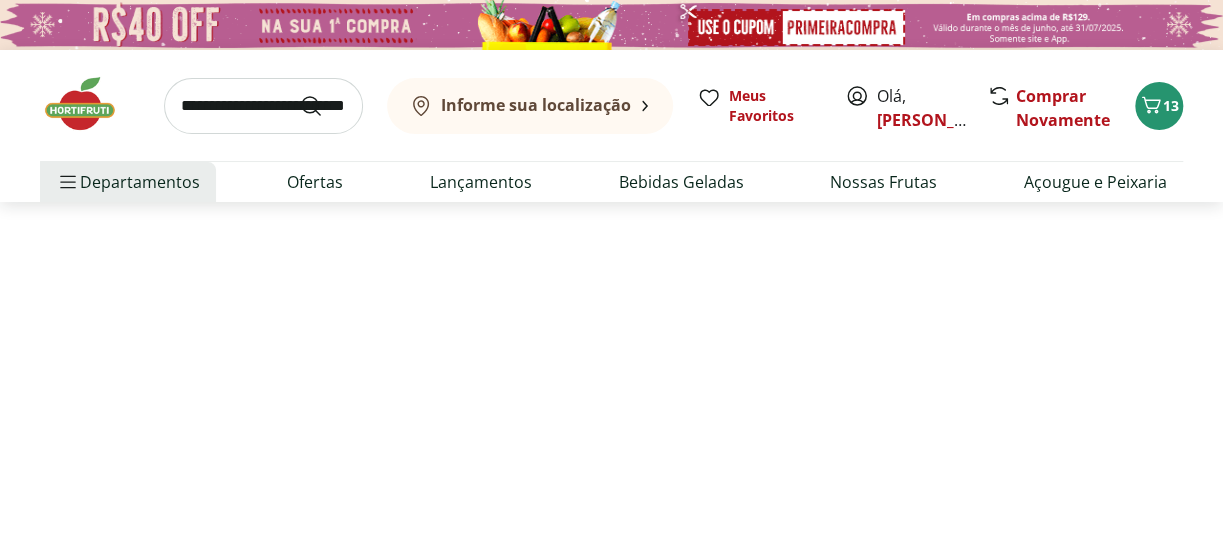 select on "**********" 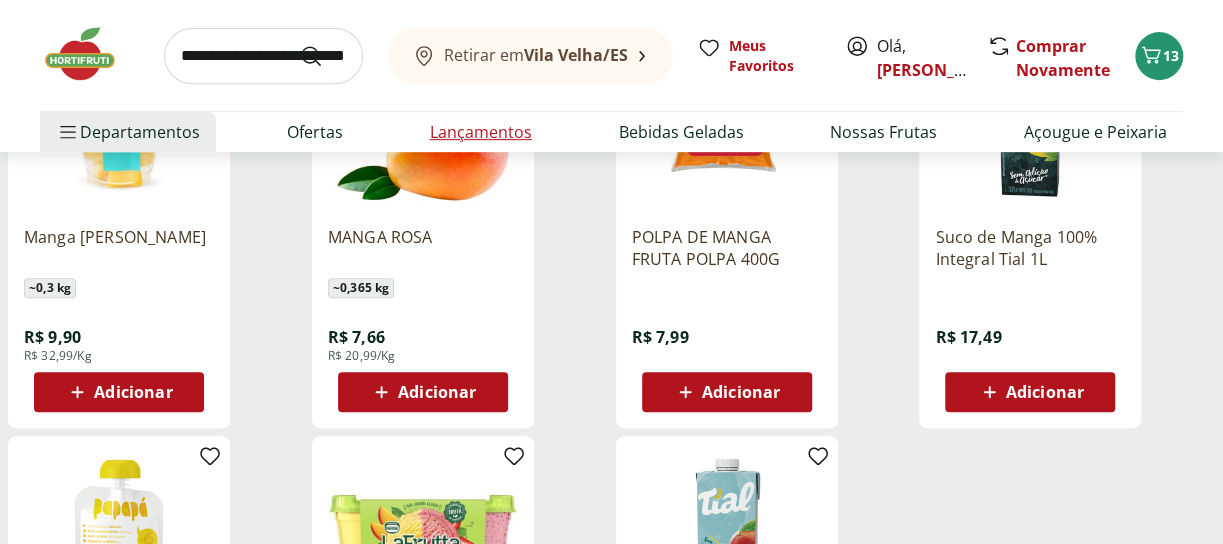 scroll, scrollTop: 299, scrollLeft: 0, axis: vertical 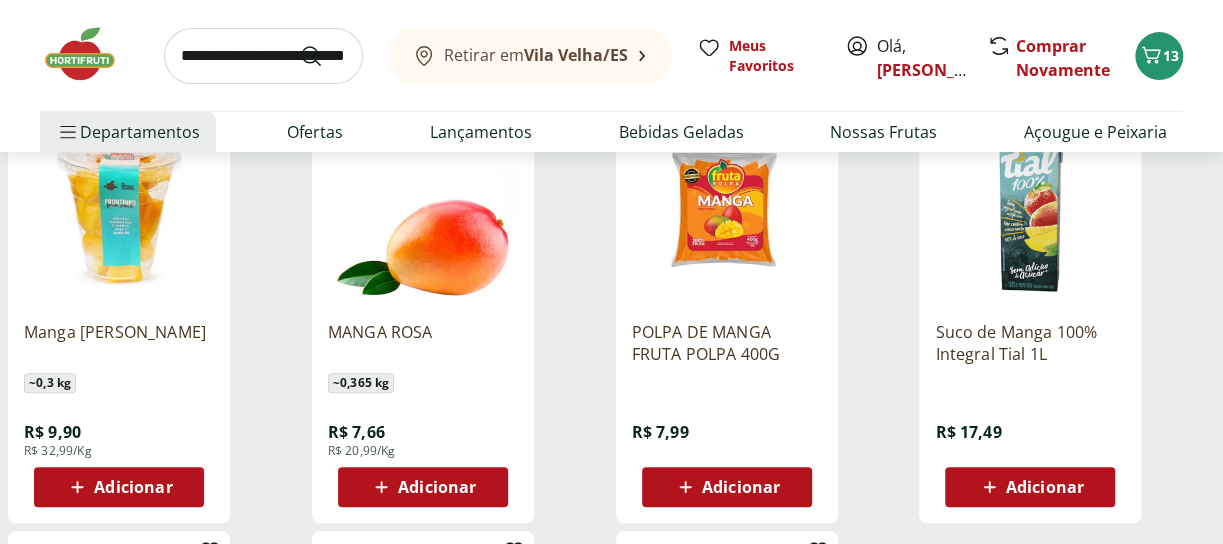click on "Adicionar" at bounding box center (437, 487) 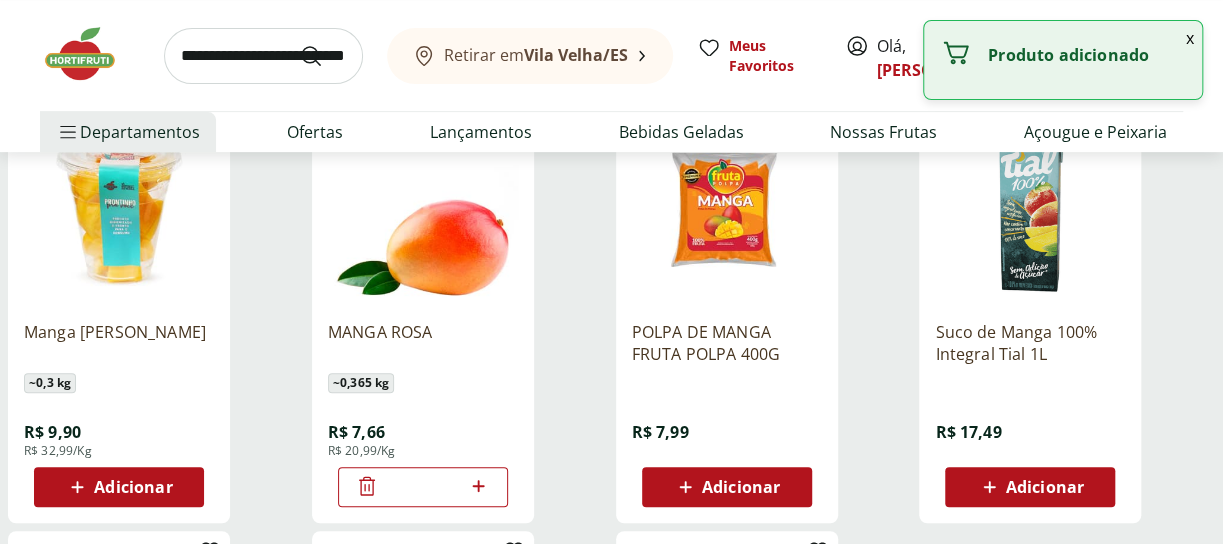 click 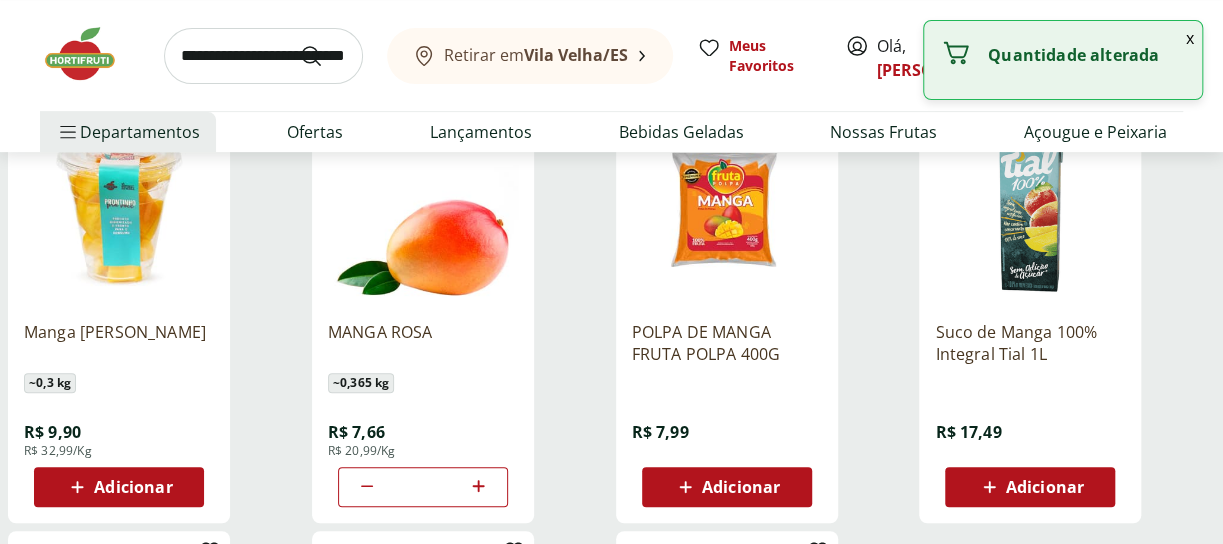 click 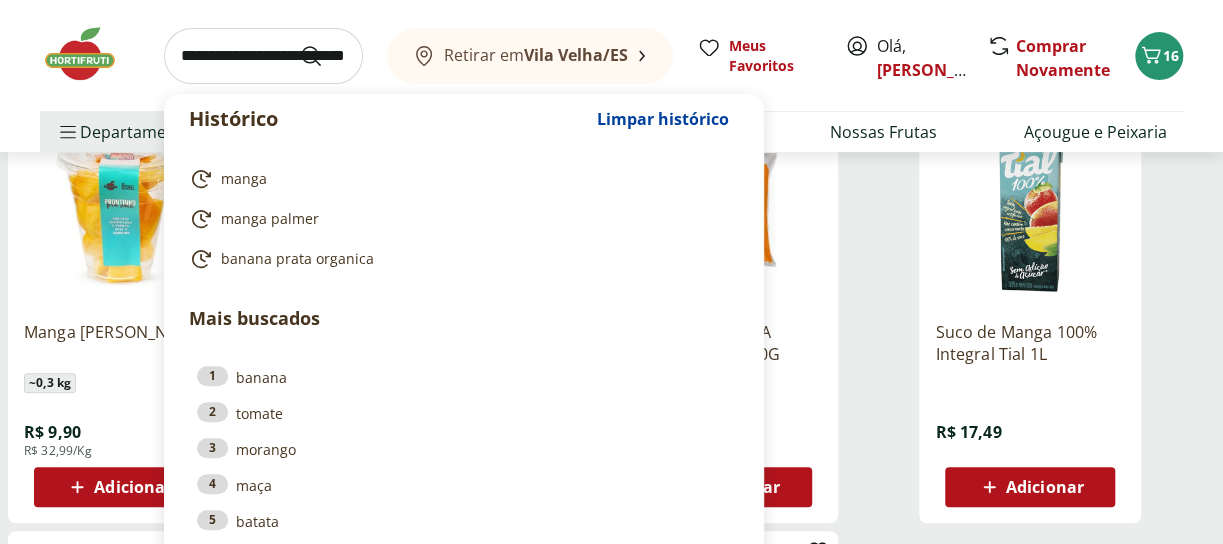click at bounding box center (263, 56) 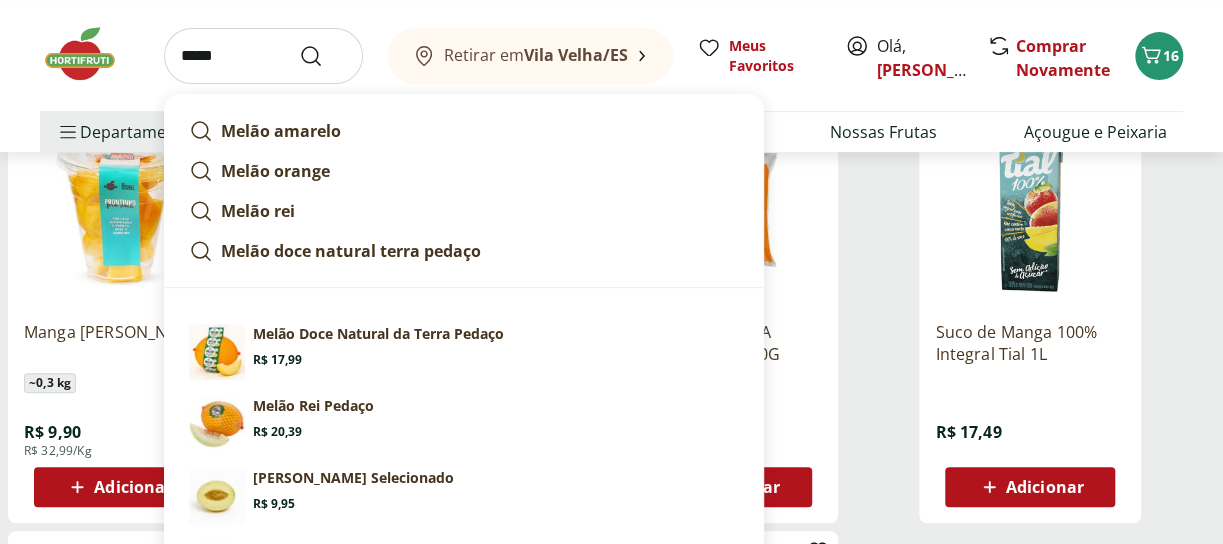 type on "*****" 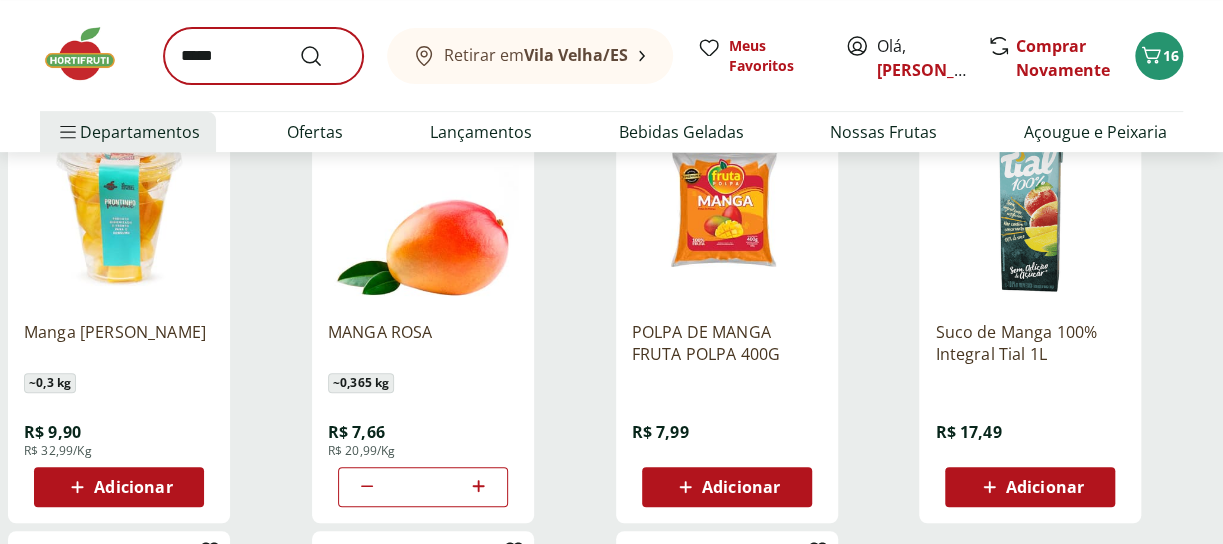 scroll, scrollTop: 0, scrollLeft: 0, axis: both 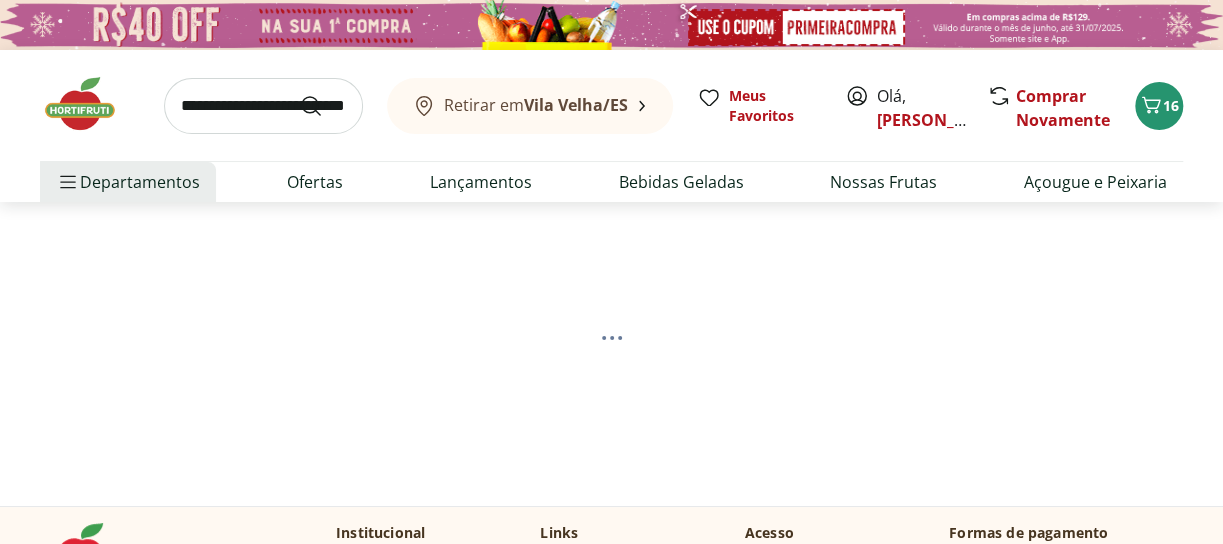 select on "**********" 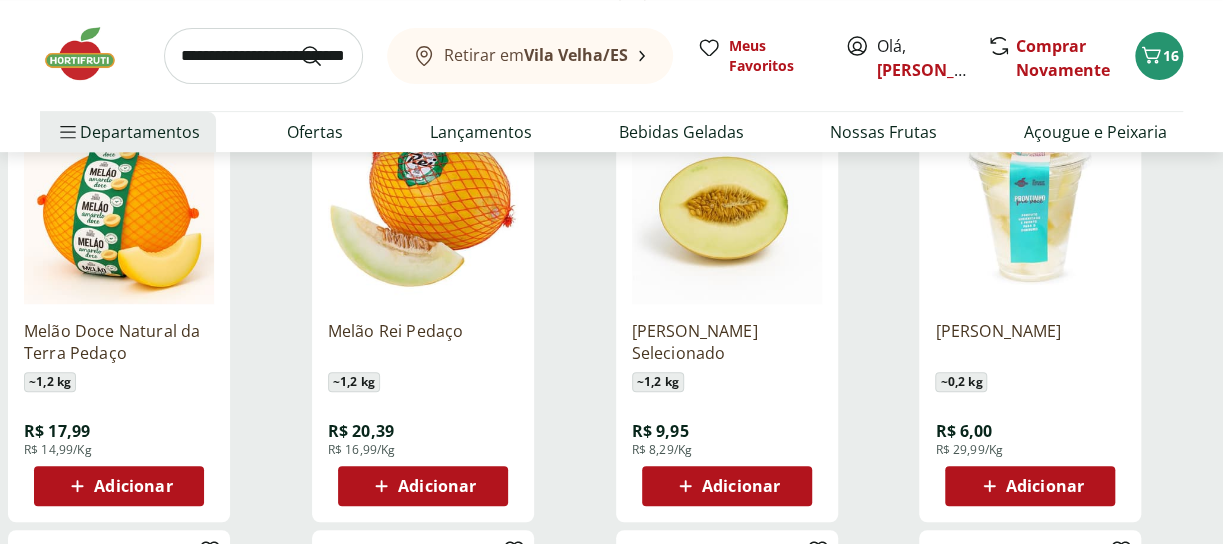 scroll, scrollTop: 400, scrollLeft: 0, axis: vertical 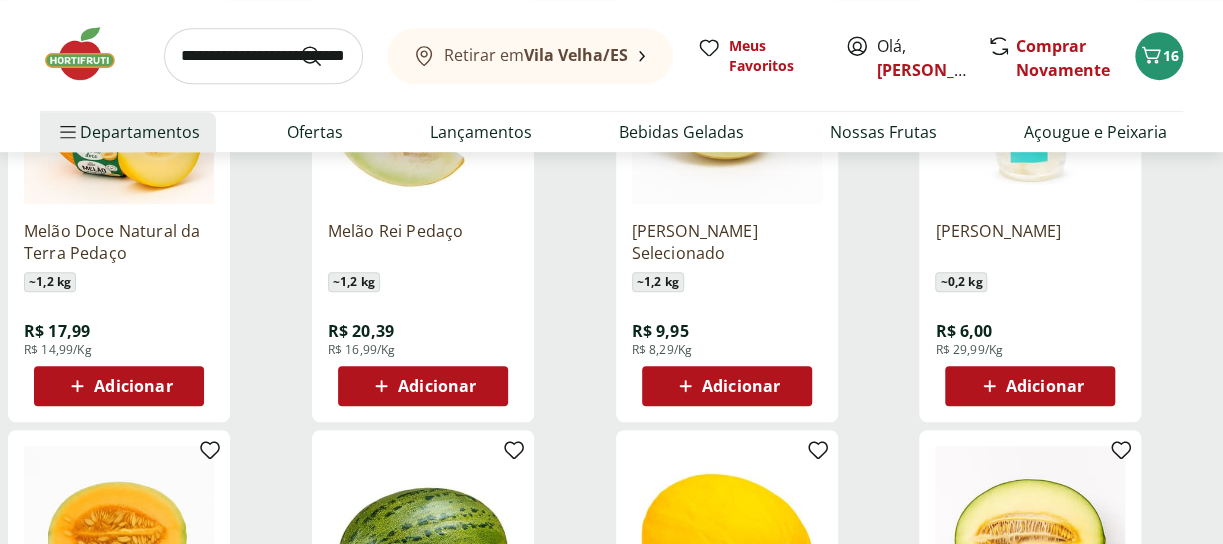 click on "Adicionar" at bounding box center (437, 386) 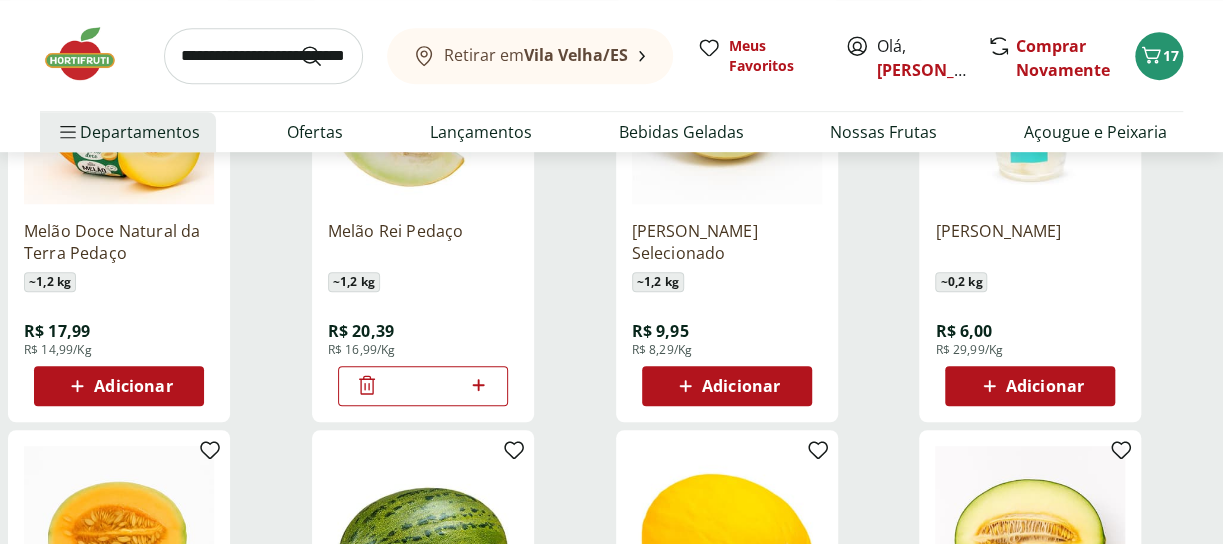 click 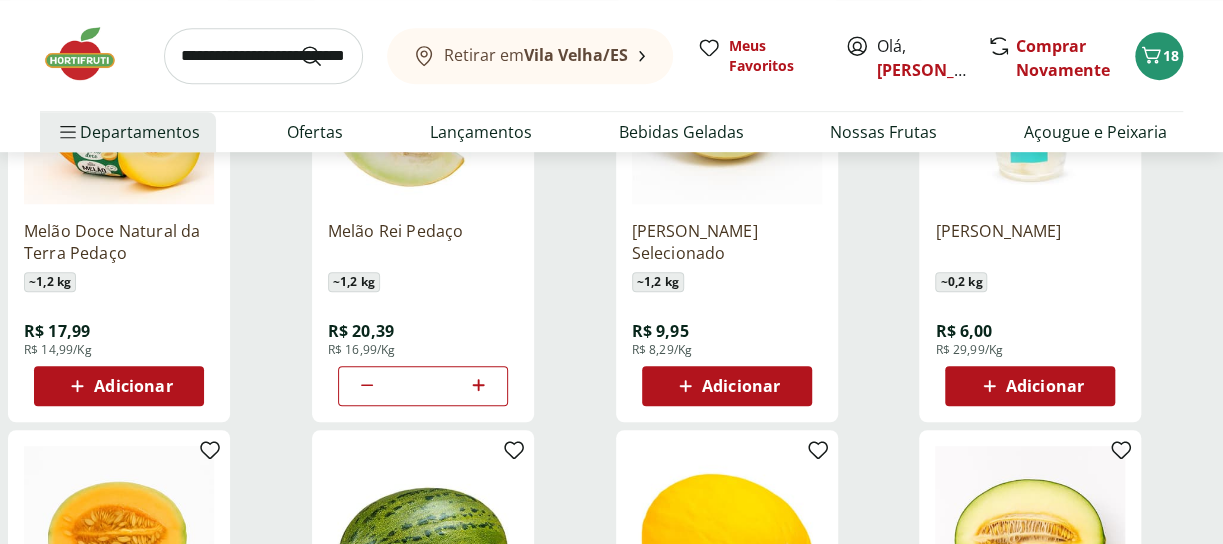 click on "Melão Rei Pedaço ~ 1,2 kg R$ 20,39 R$ 16,99/Kg *" at bounding box center [460, 210] 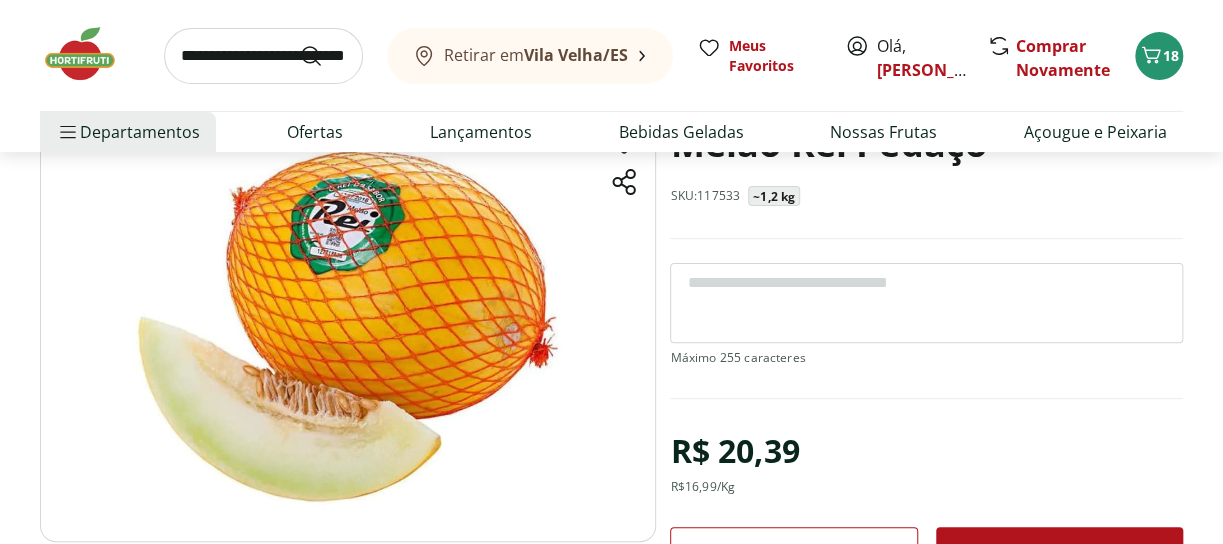scroll, scrollTop: 99, scrollLeft: 0, axis: vertical 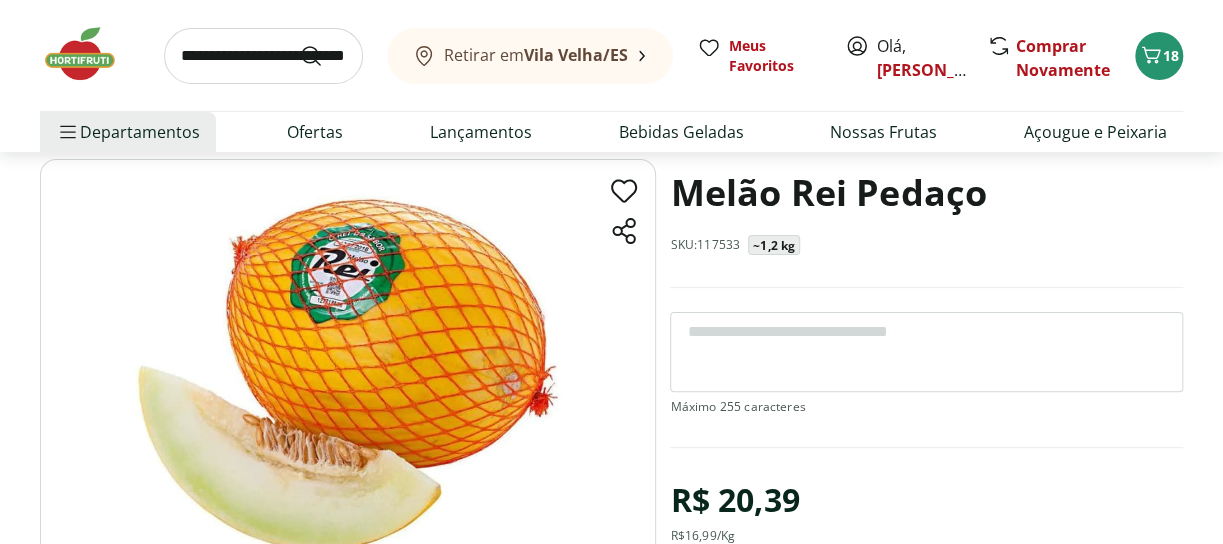 click at bounding box center (926, 352) 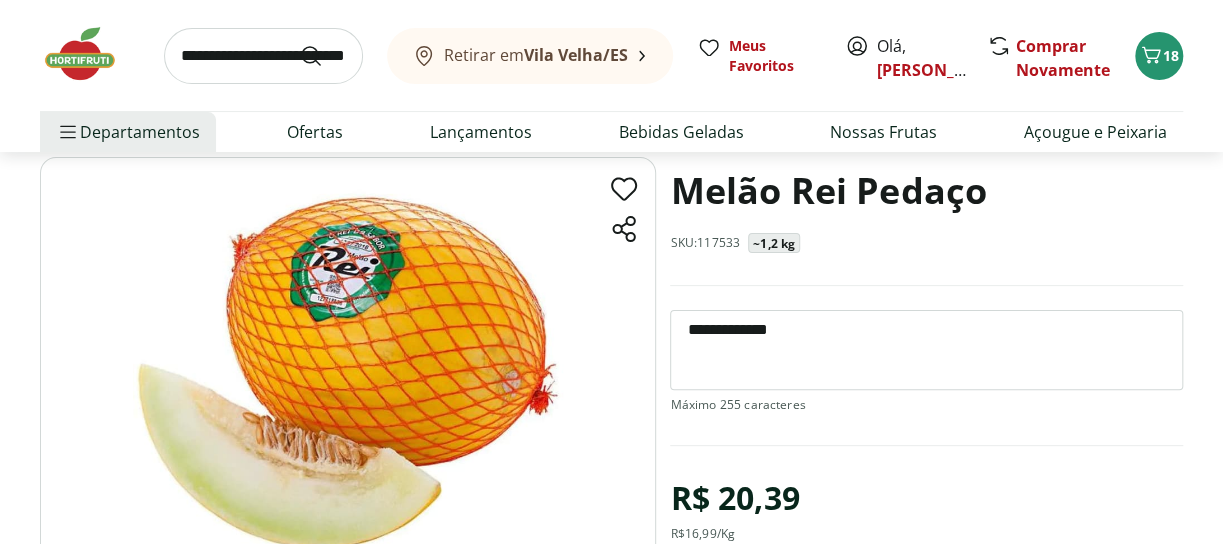 scroll, scrollTop: 200, scrollLeft: 0, axis: vertical 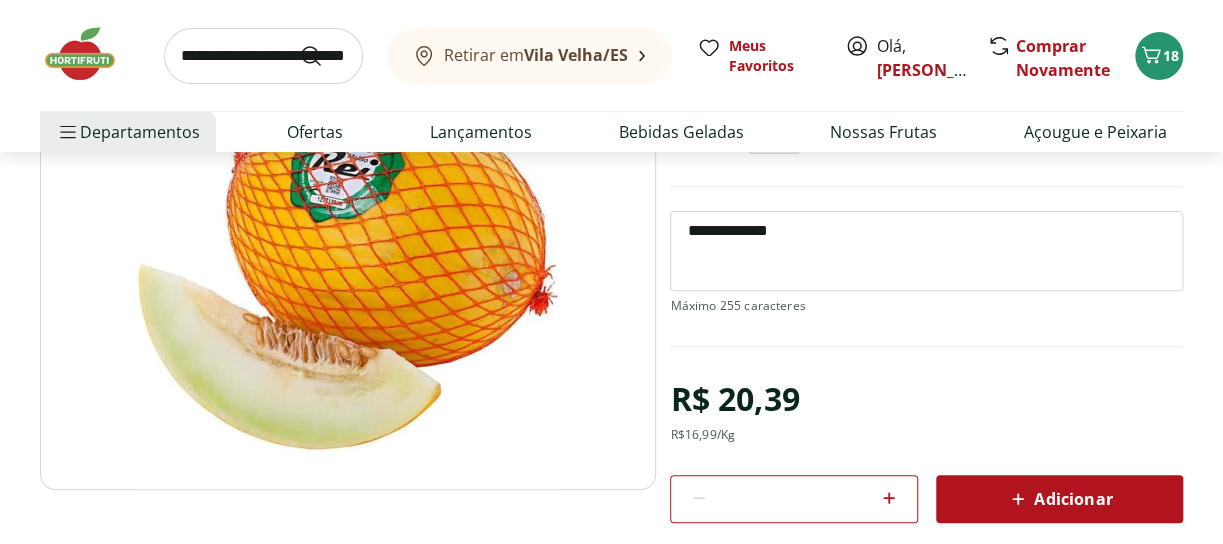 type on "**********" 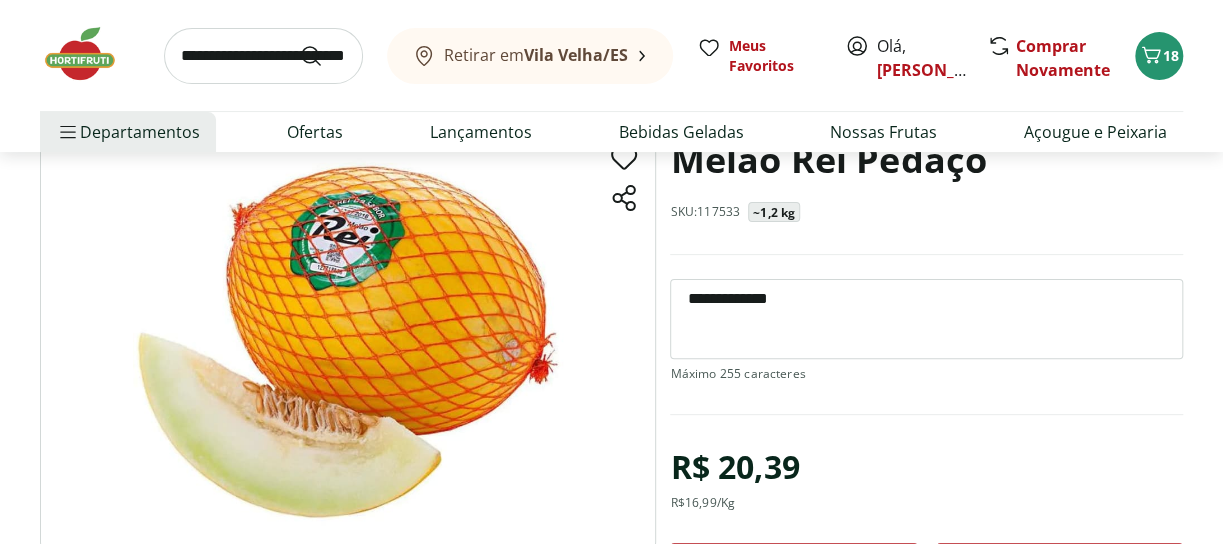 scroll, scrollTop: 0, scrollLeft: 0, axis: both 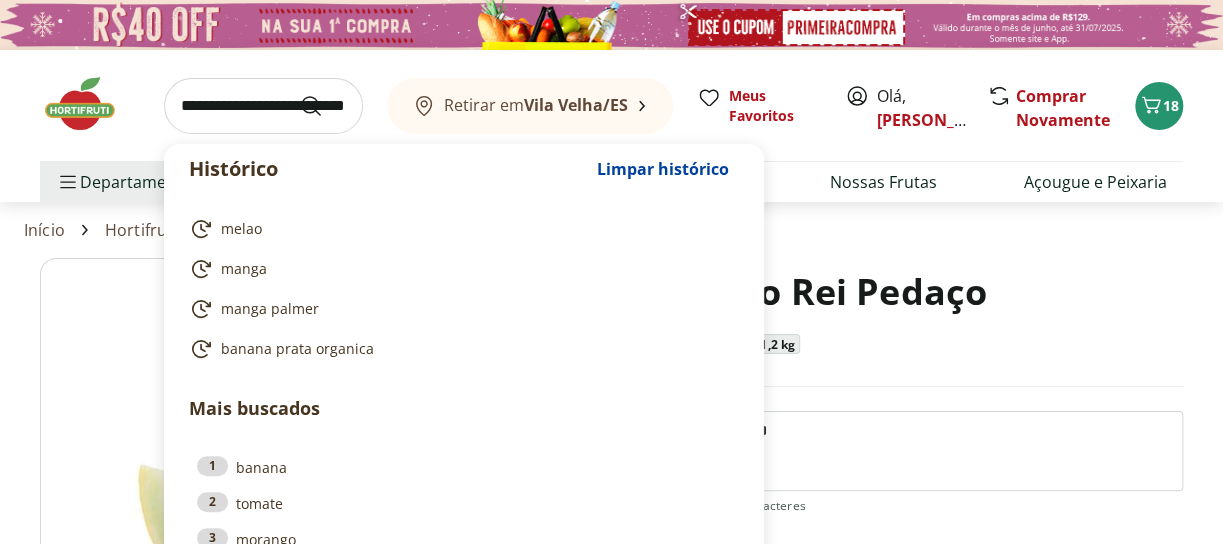click at bounding box center [263, 106] 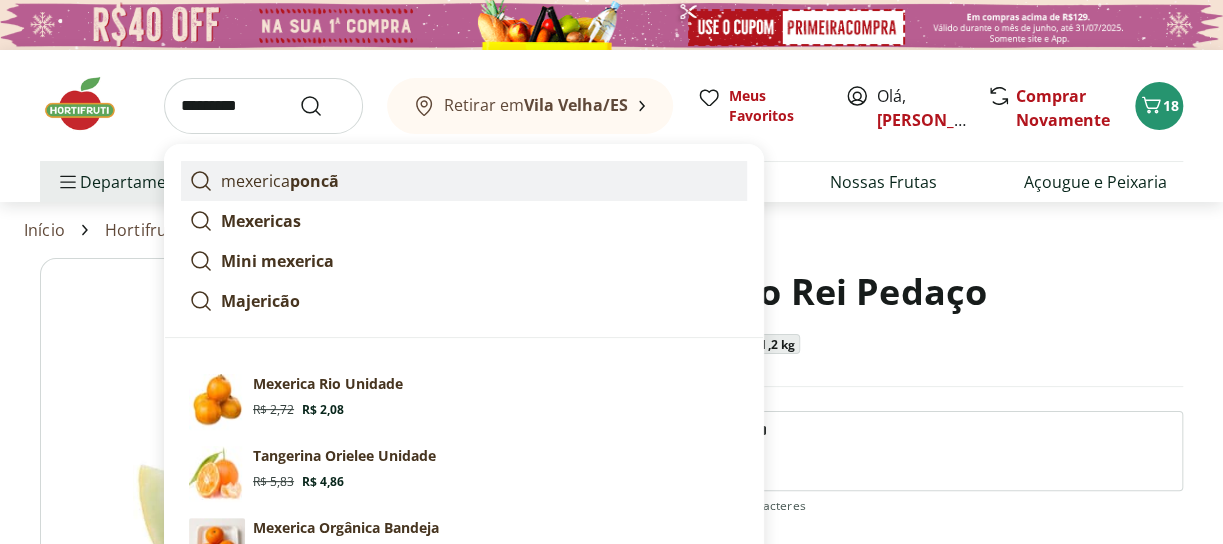 click on "mexerica  poncã" at bounding box center (280, 181) 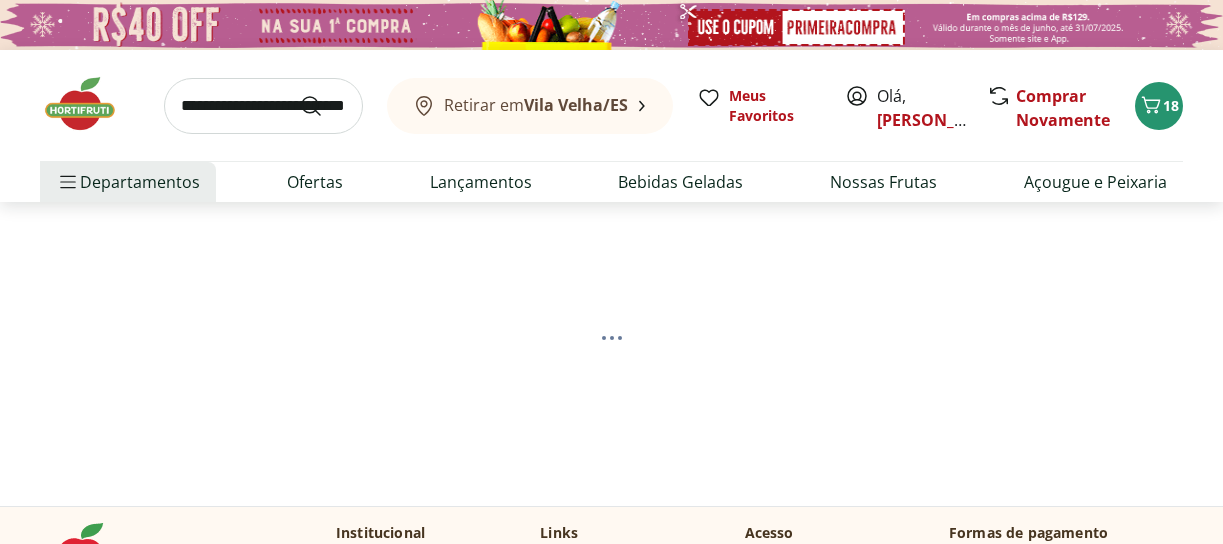 scroll, scrollTop: 0, scrollLeft: 0, axis: both 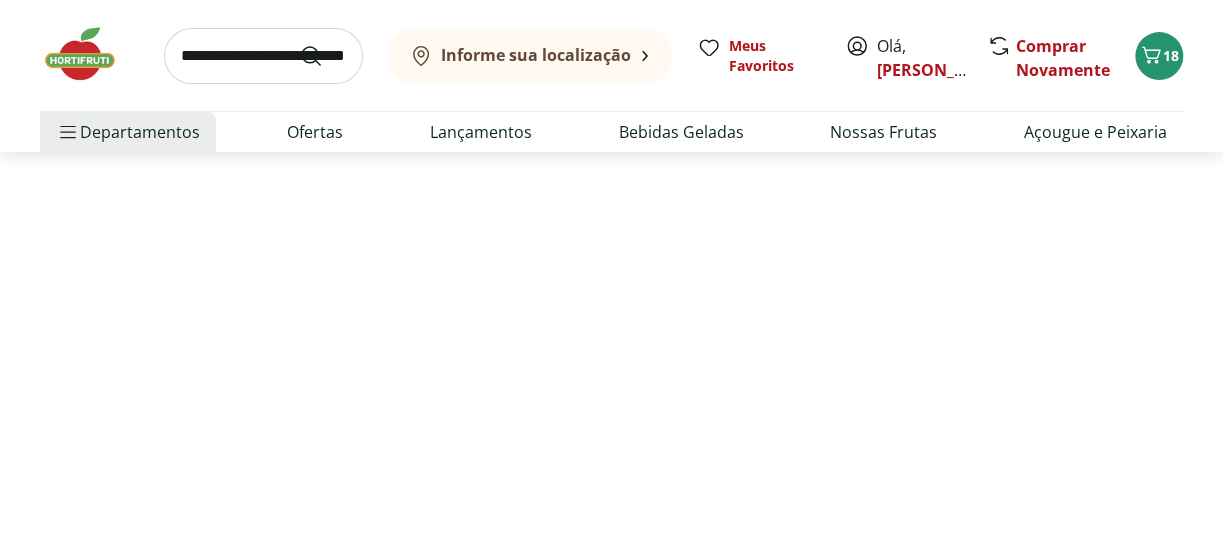 select on "**********" 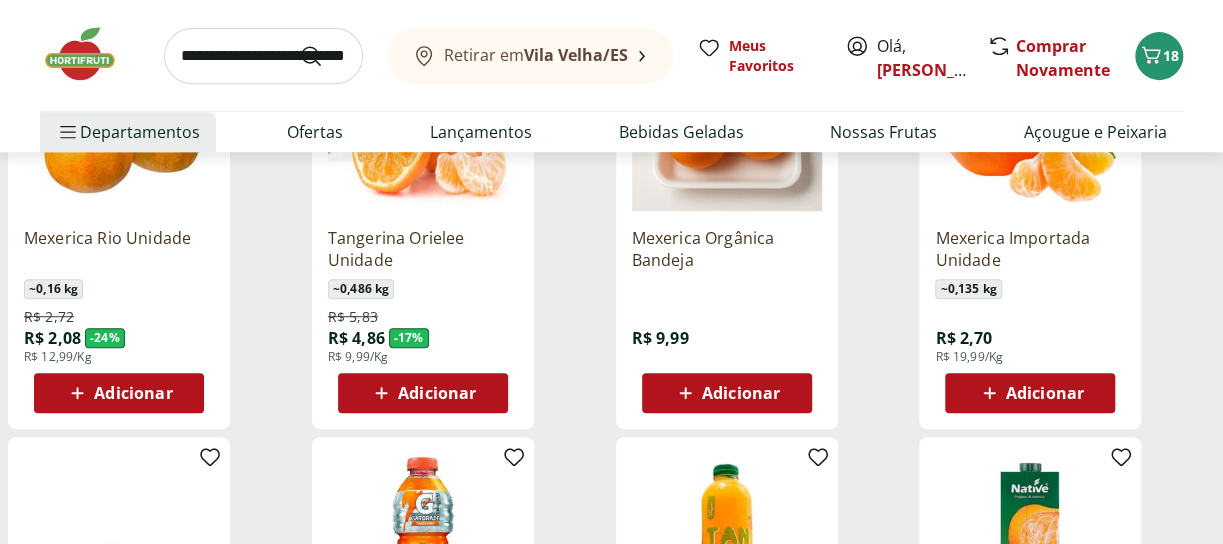 scroll, scrollTop: 400, scrollLeft: 0, axis: vertical 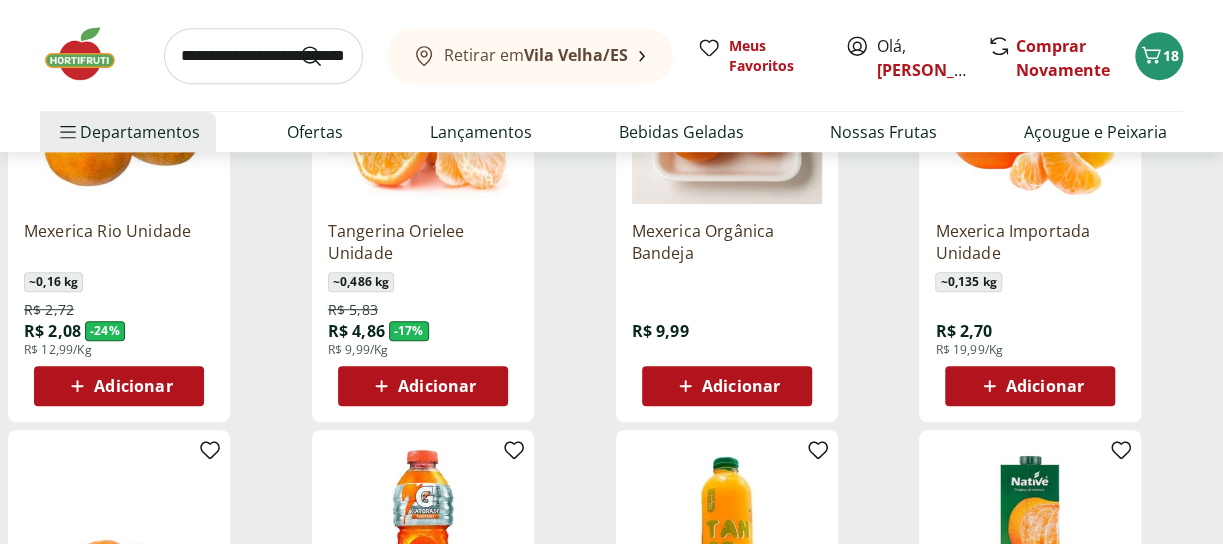 click on "Adicionar" at bounding box center (133, 386) 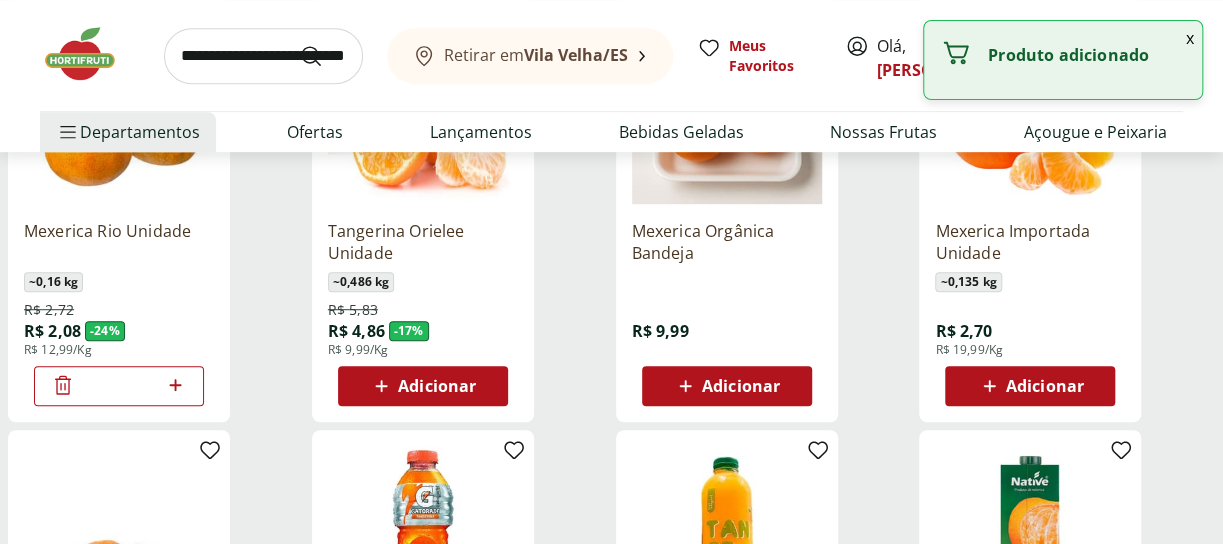 click on "*" at bounding box center (119, 386) 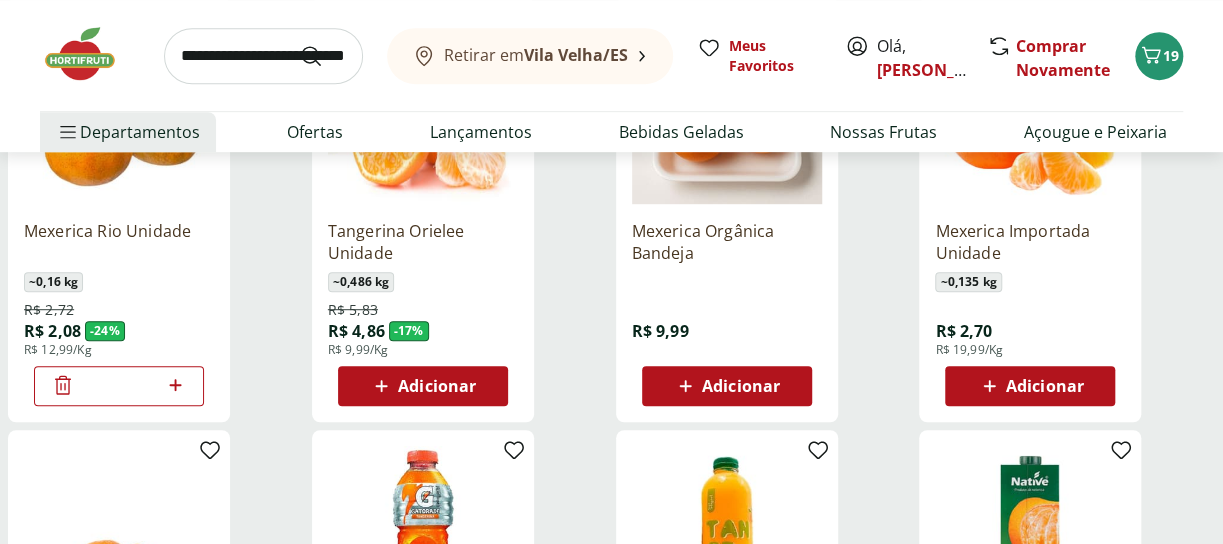 type on "**" 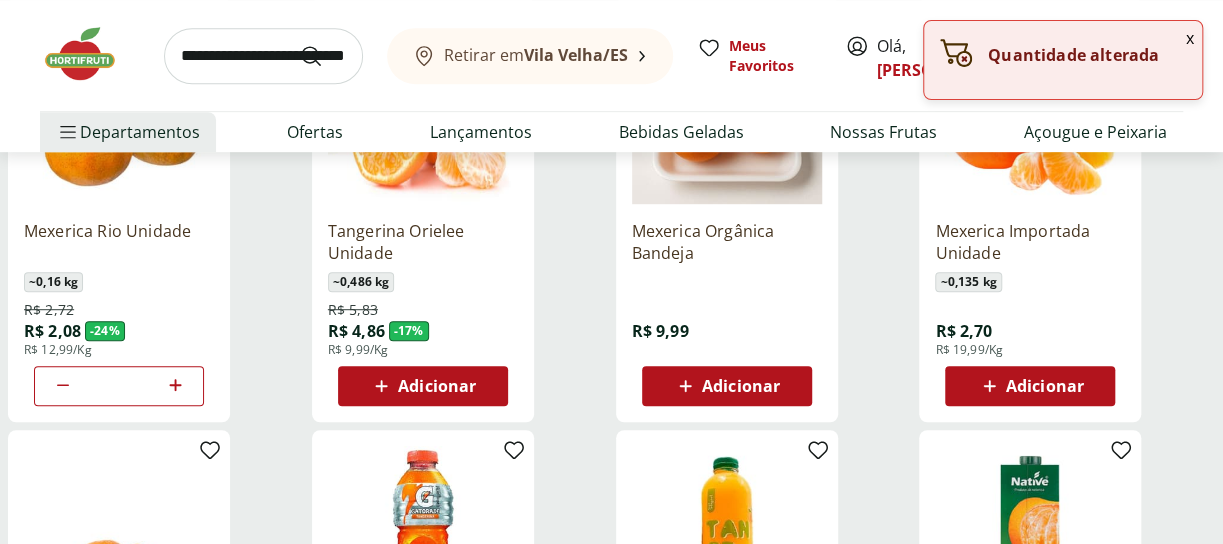 click on "Mexerica Rio Unidade ~ 0,16 kg R$ 2,72 R$ 2,08 - 24 % R$ 12,99/Kg **" at bounding box center [156, 210] 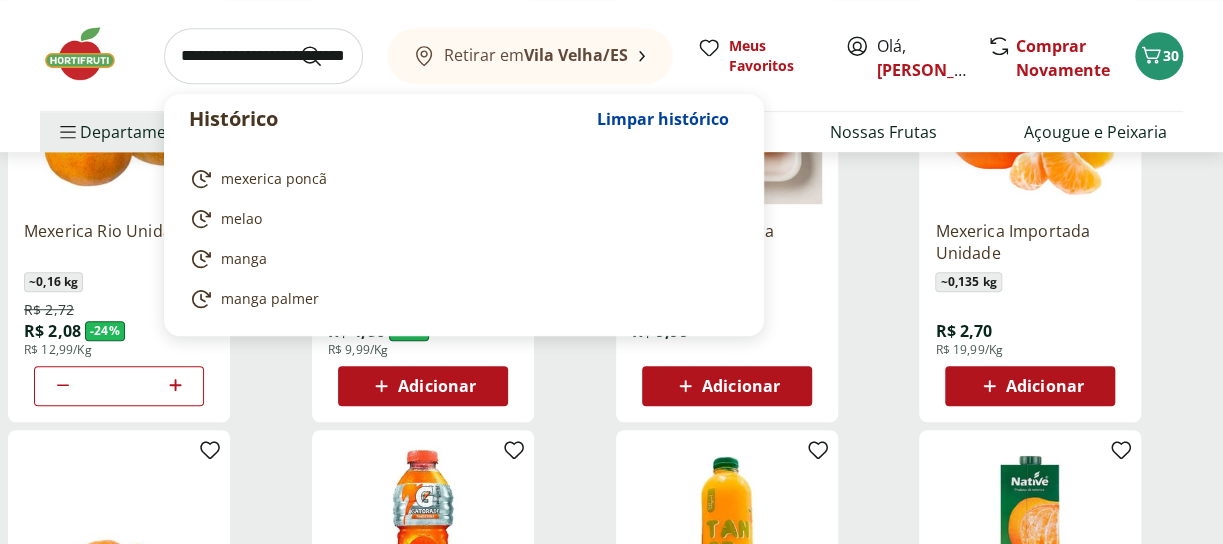 click at bounding box center [263, 56] 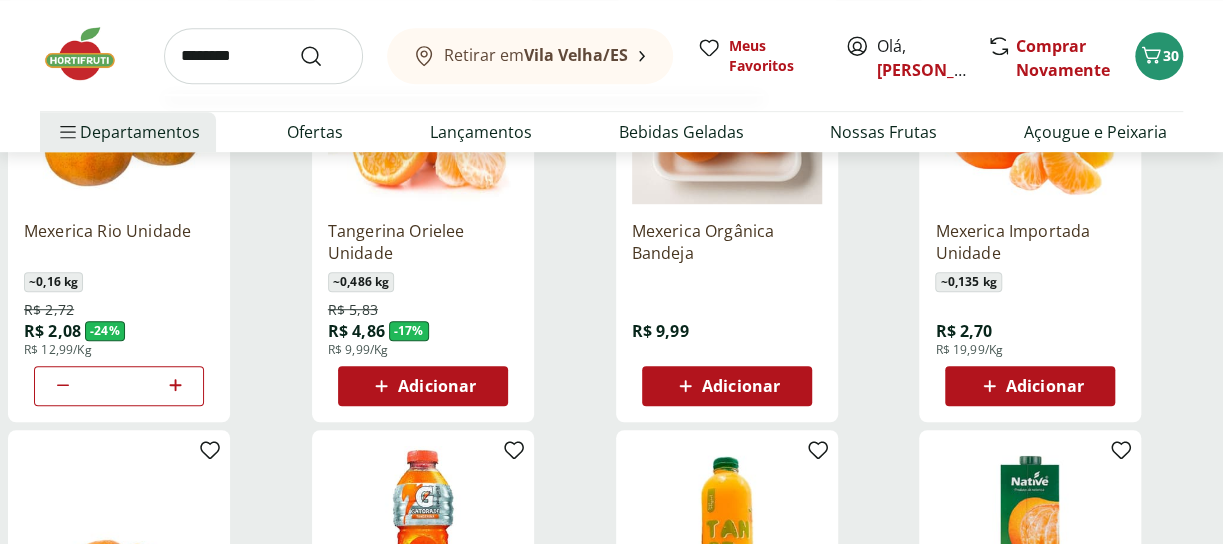 type on "********" 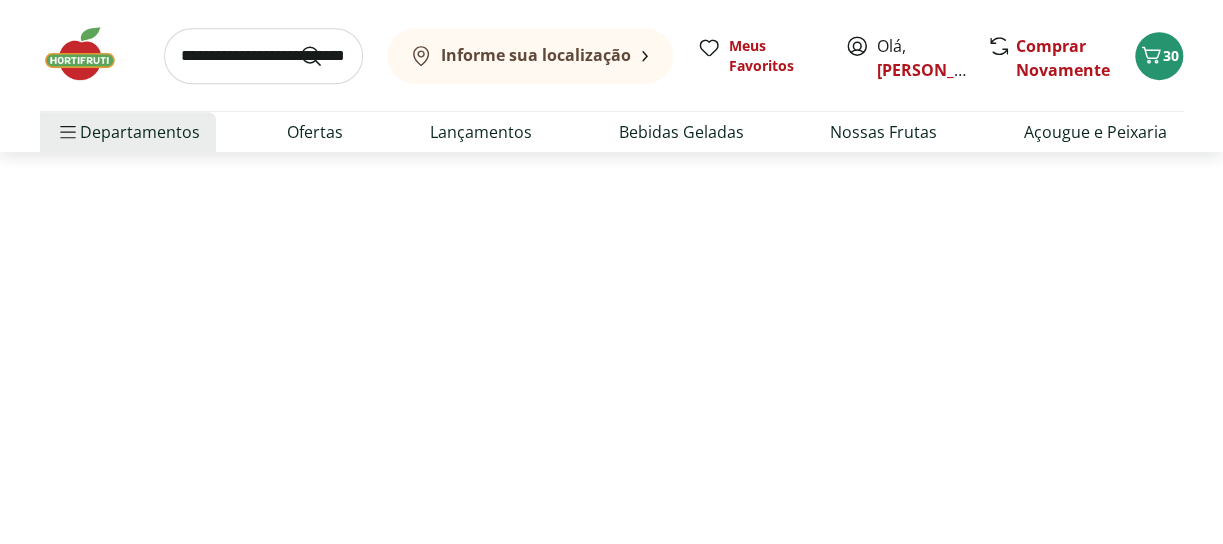 scroll, scrollTop: 0, scrollLeft: 0, axis: both 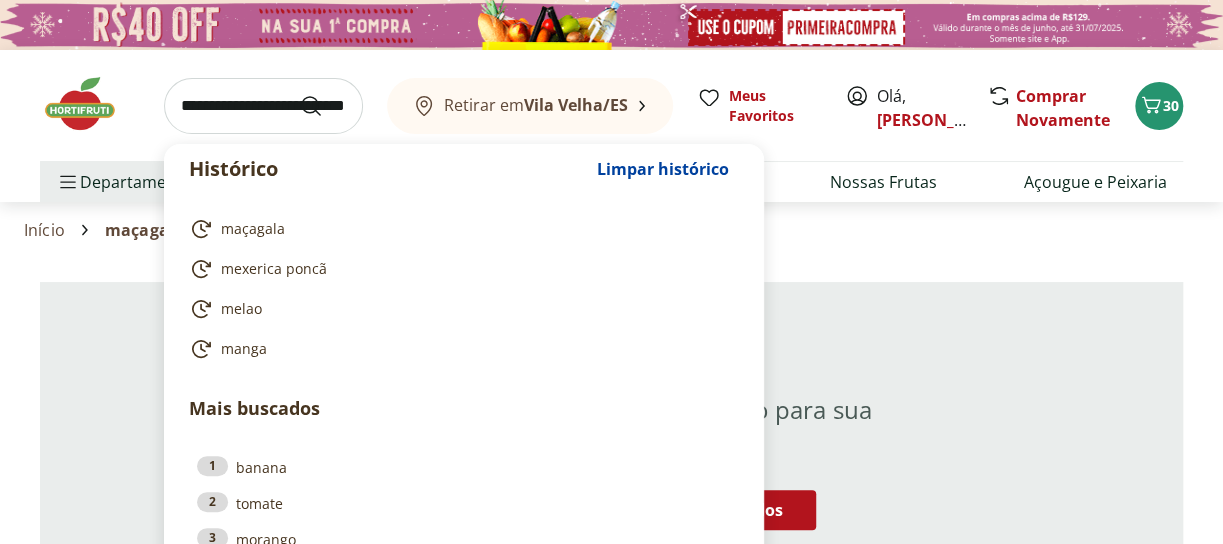 click at bounding box center (263, 106) 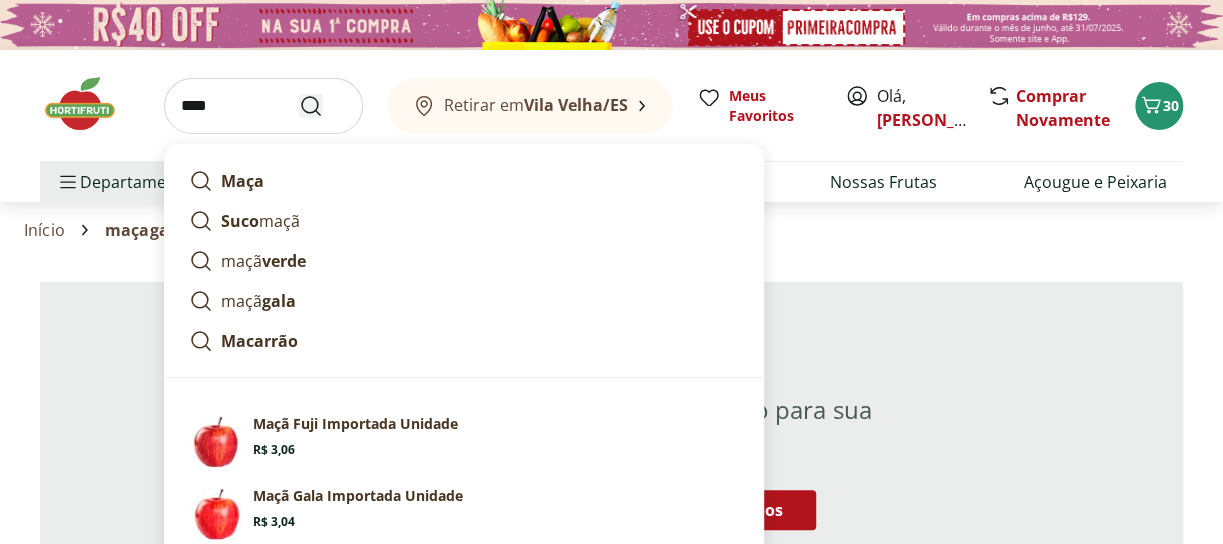 type on "****" 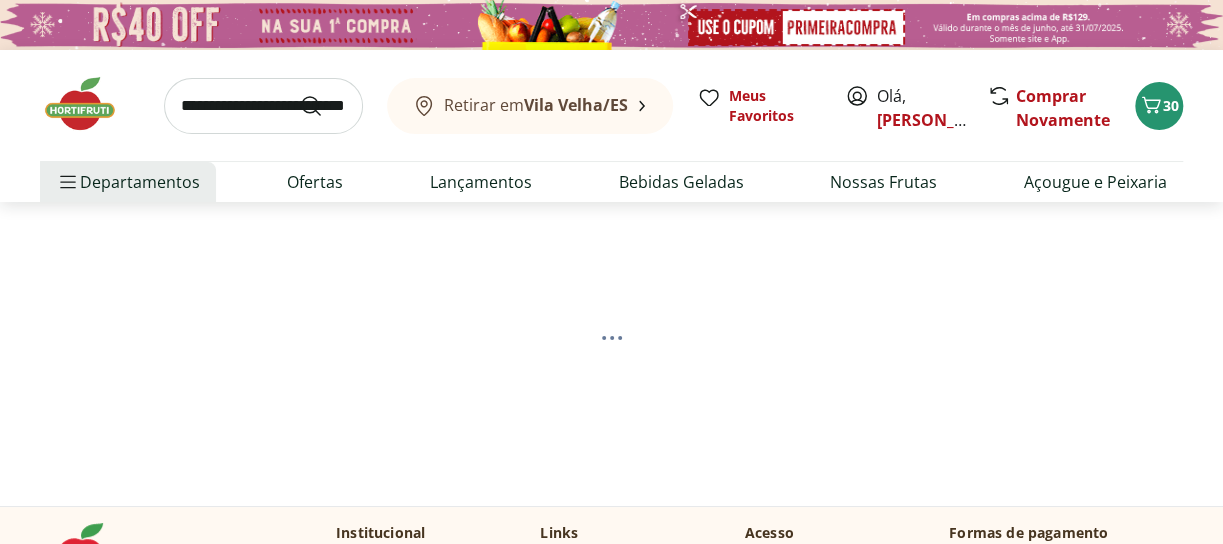 select on "**********" 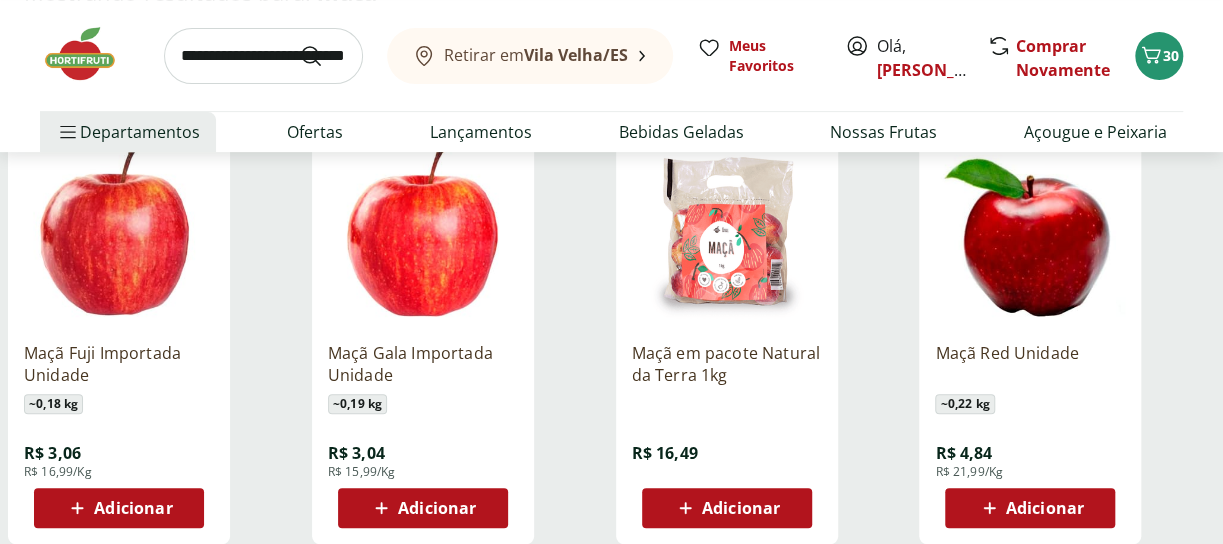 scroll, scrollTop: 400, scrollLeft: 0, axis: vertical 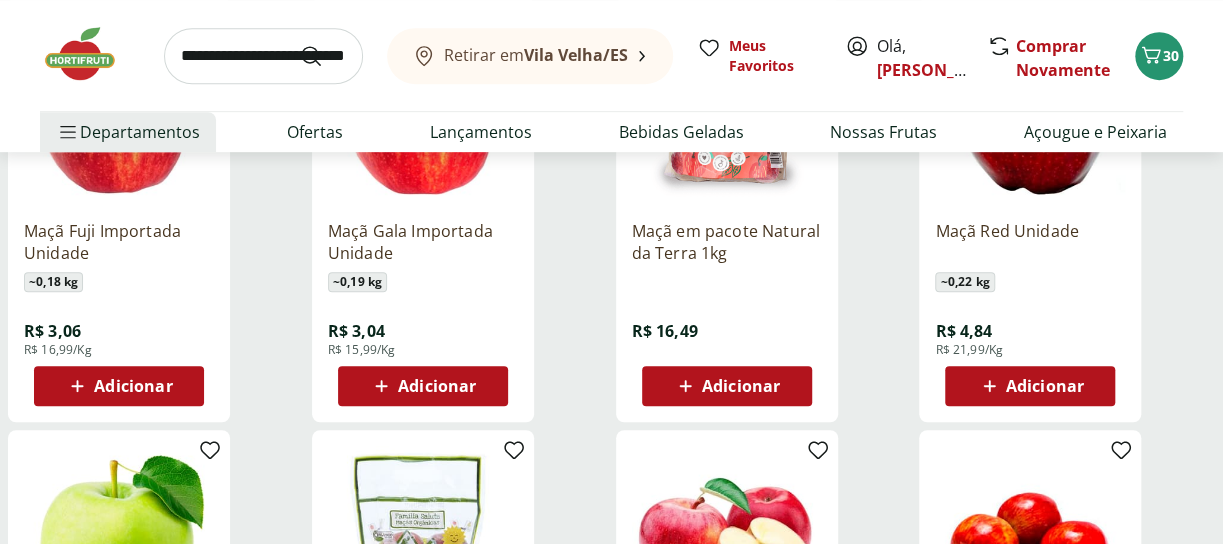 click on "Adicionar" at bounding box center [437, 386] 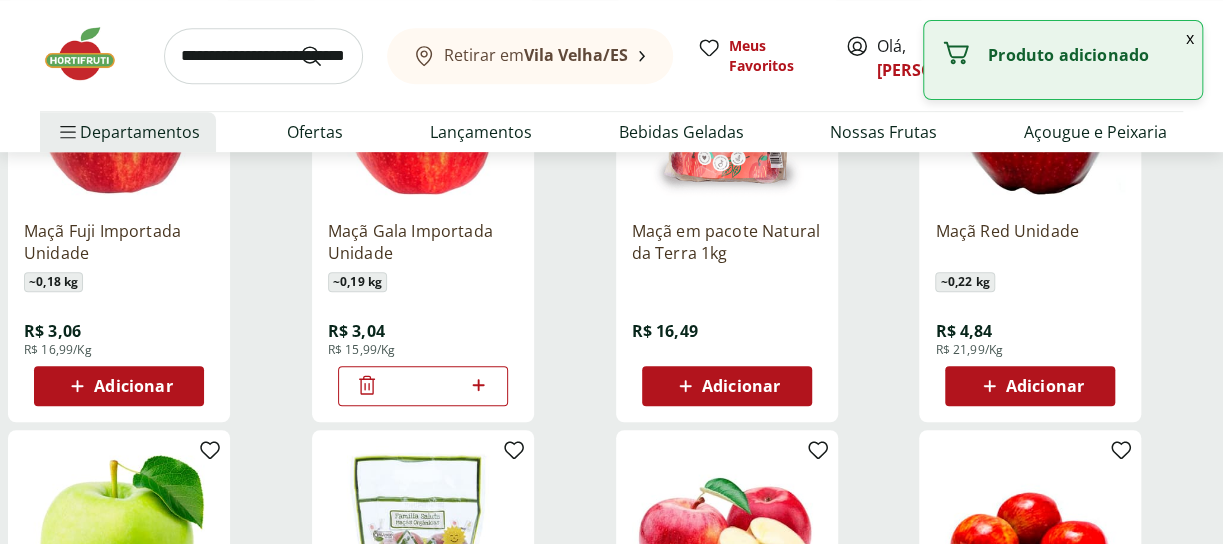 click 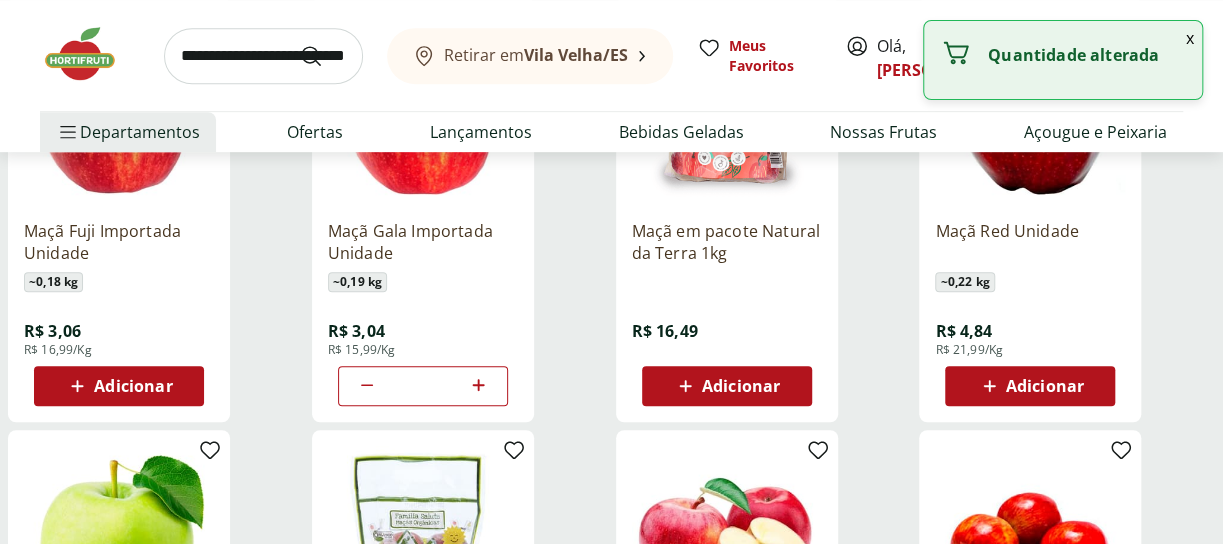 click 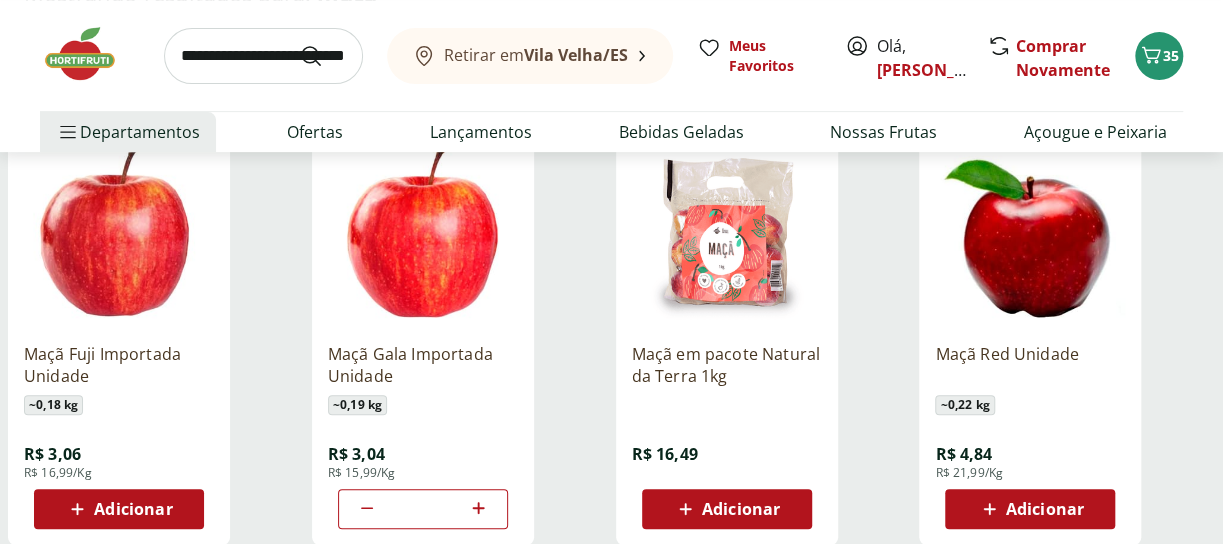 scroll, scrollTop: 99, scrollLeft: 0, axis: vertical 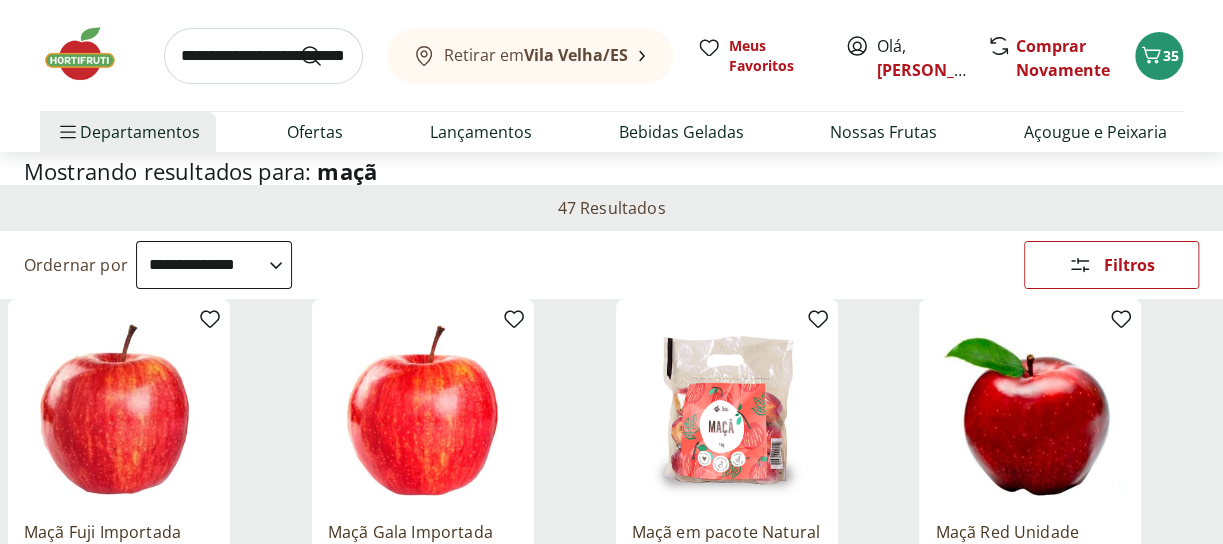 click at bounding box center (263, 56) 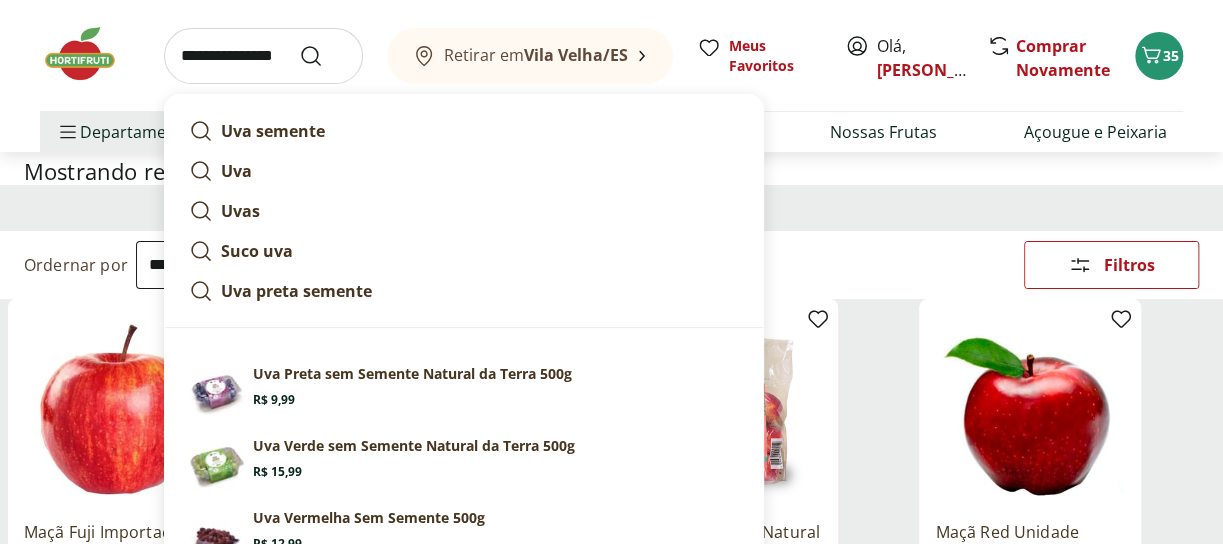 type on "**********" 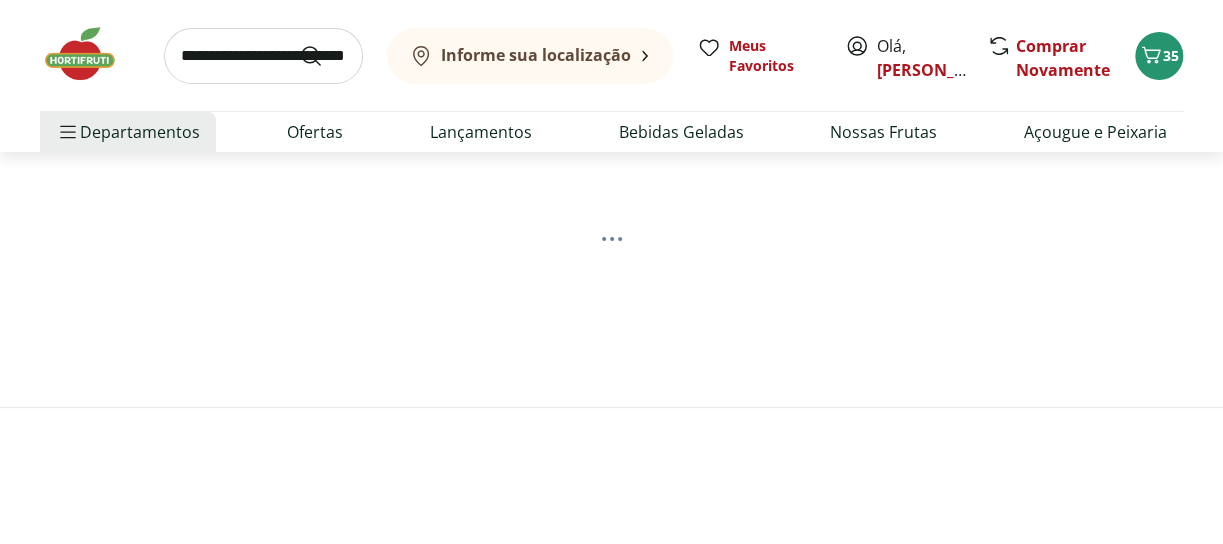 scroll, scrollTop: 0, scrollLeft: 0, axis: both 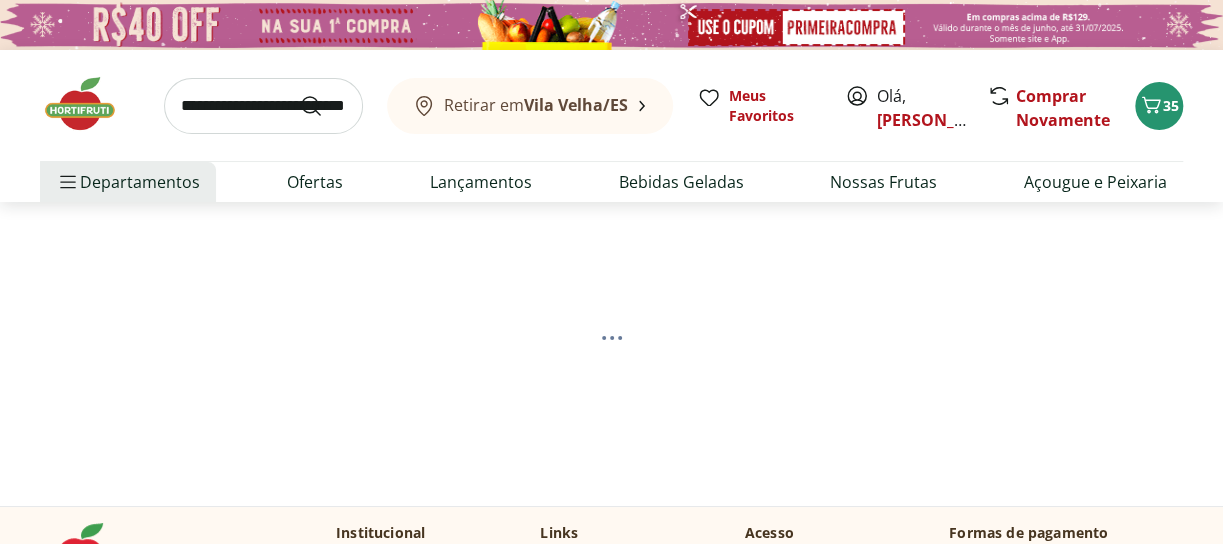 select on "**********" 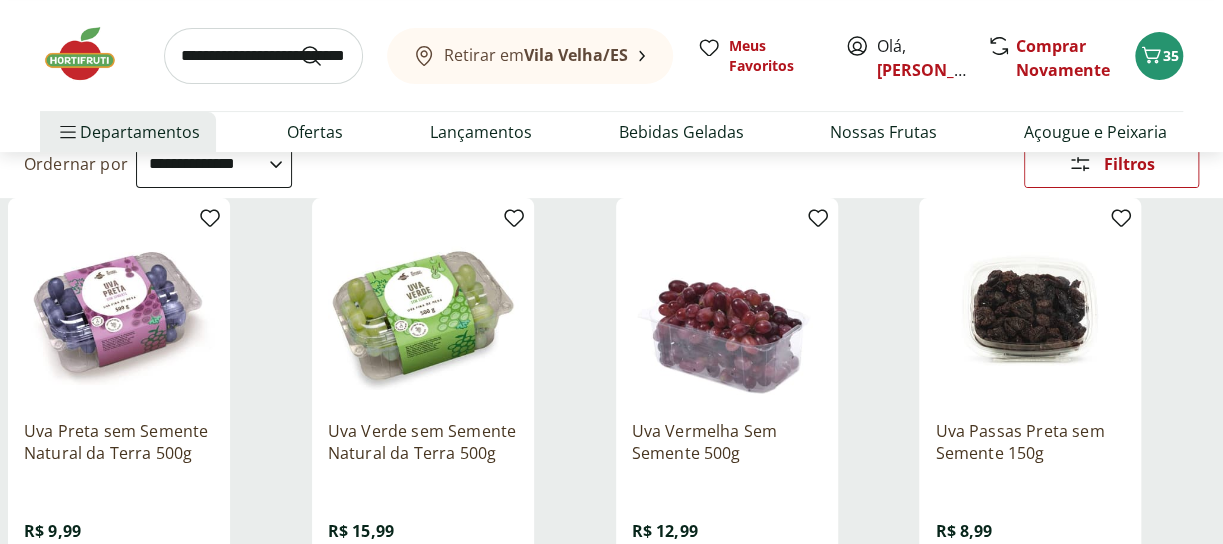 scroll, scrollTop: 500, scrollLeft: 0, axis: vertical 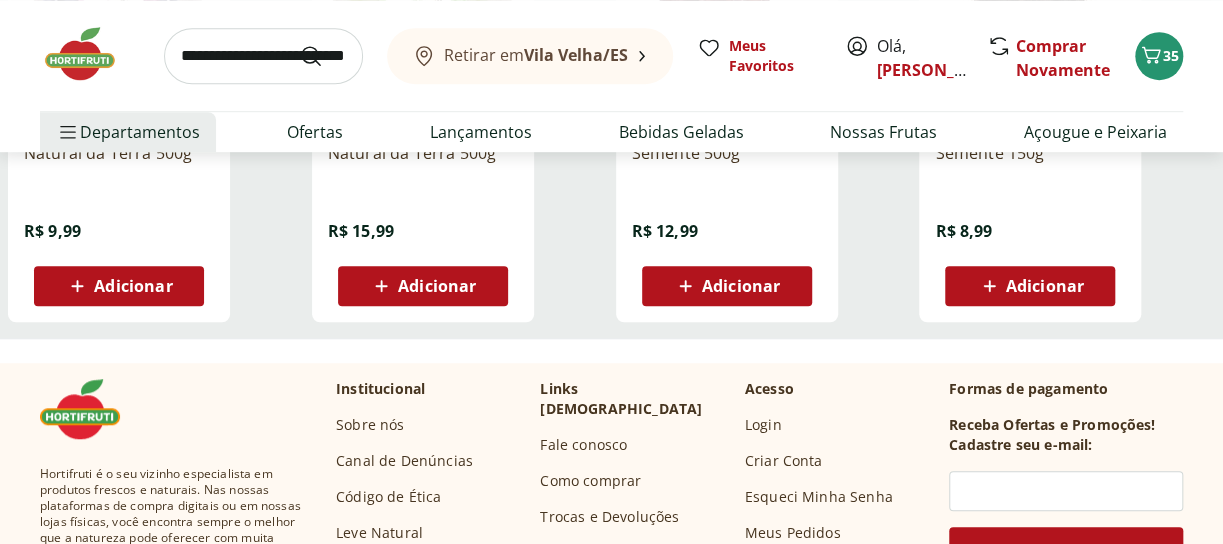 click on "Adicionar" at bounding box center [437, 286] 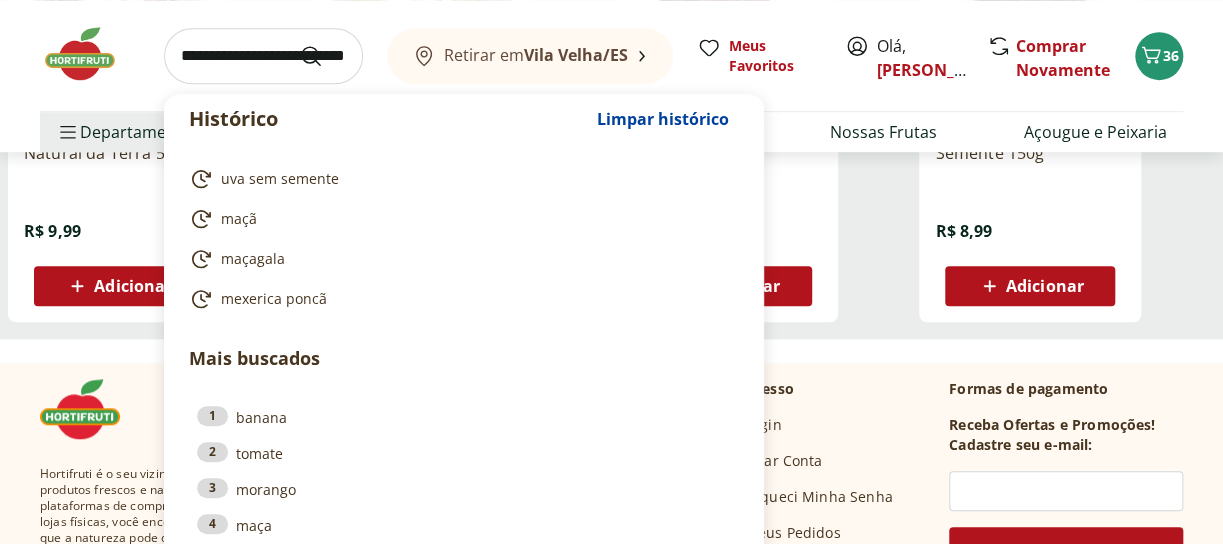 click at bounding box center [263, 56] 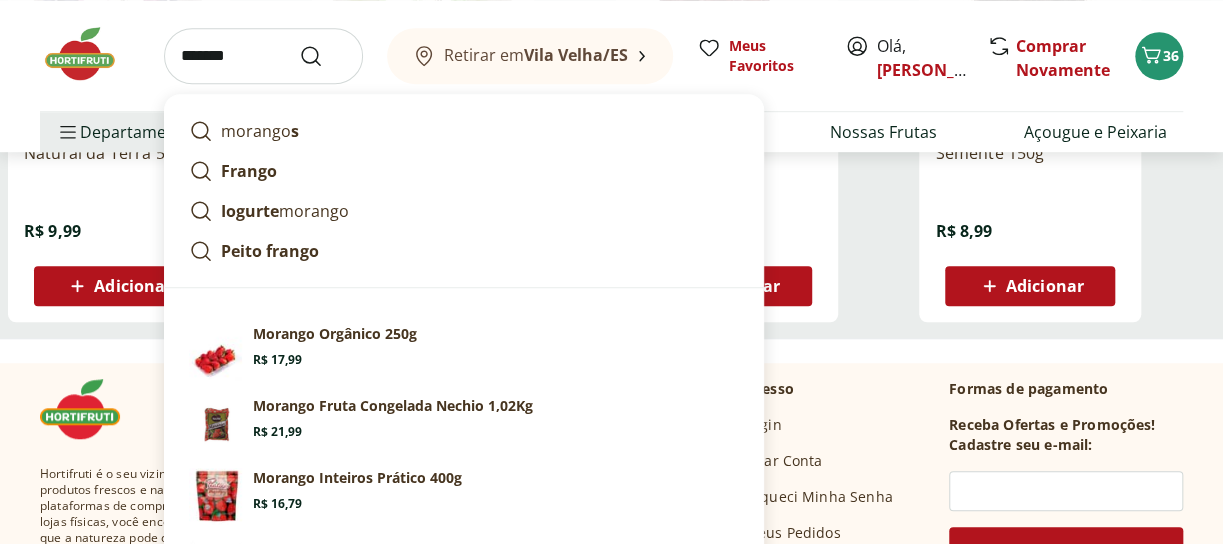 type on "*******" 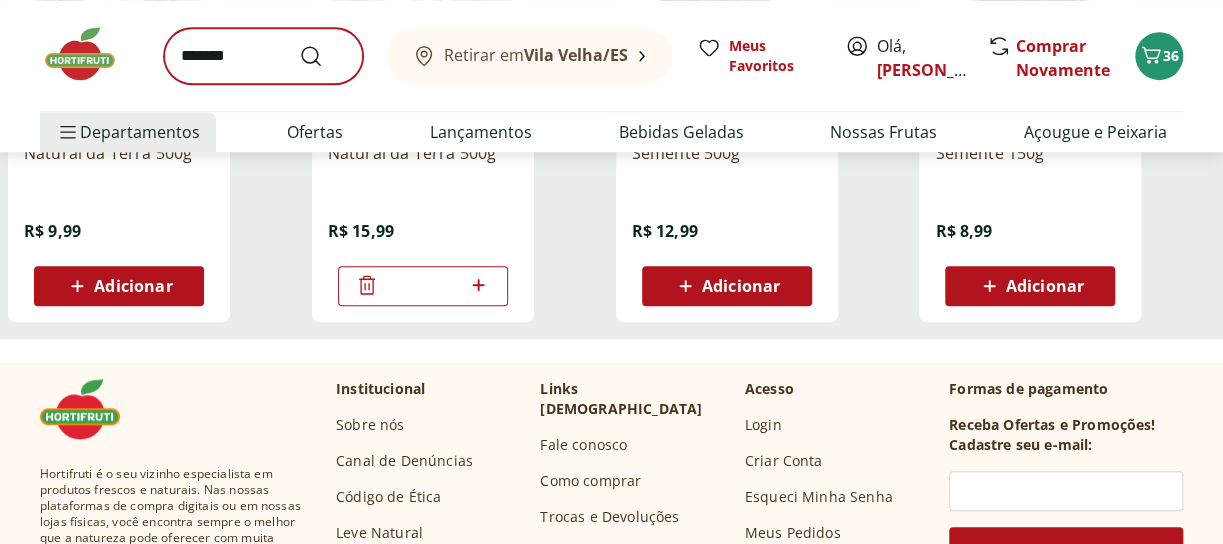 scroll, scrollTop: 0, scrollLeft: 0, axis: both 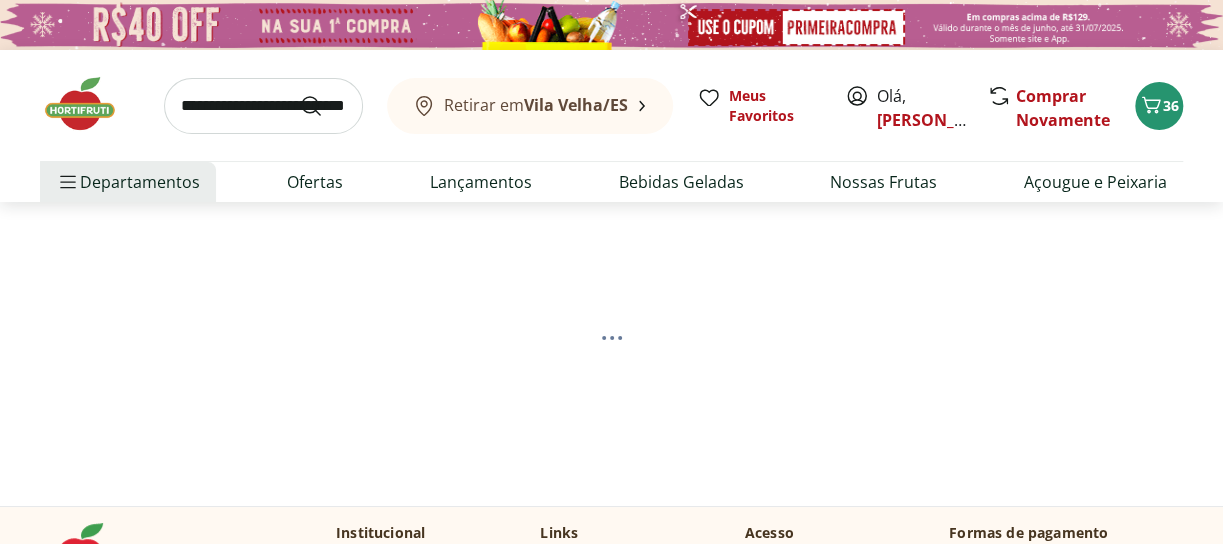 select on "**********" 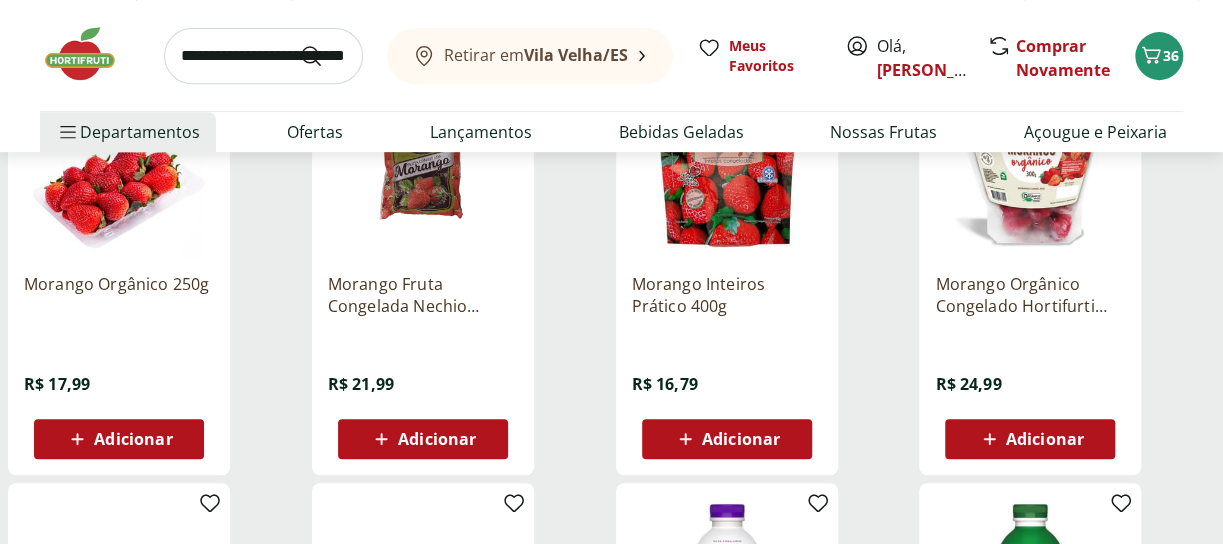 scroll, scrollTop: 299, scrollLeft: 0, axis: vertical 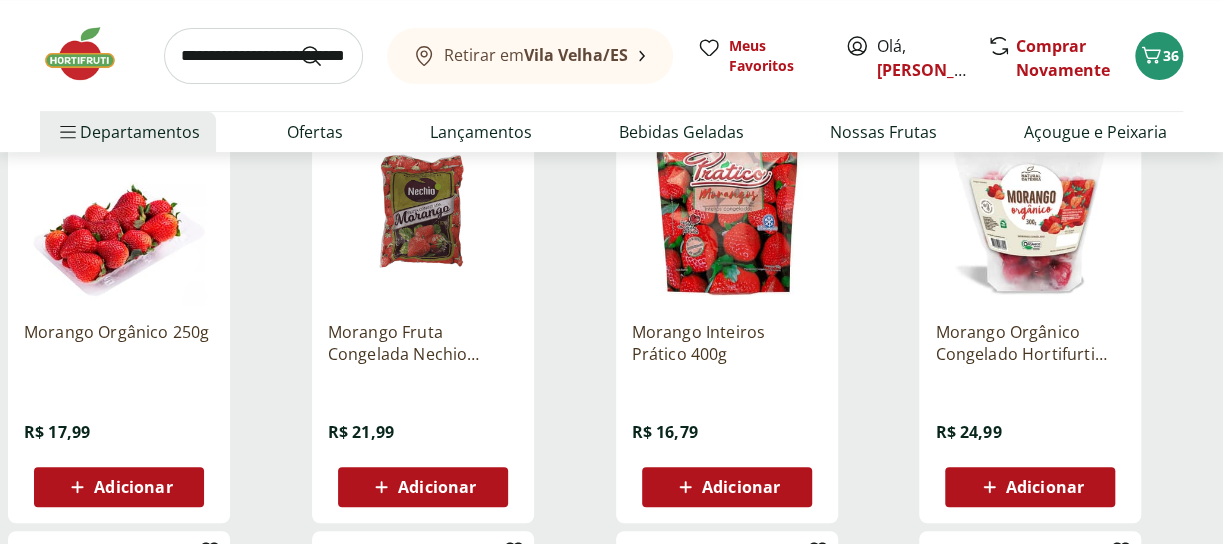 click on "Adicionar" at bounding box center (133, 487) 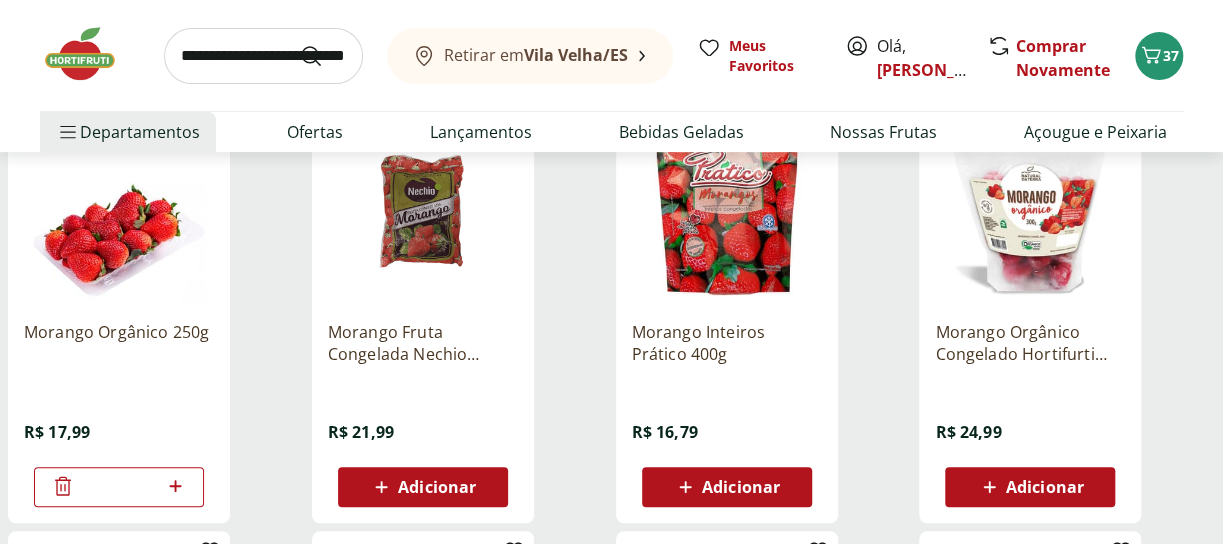 click 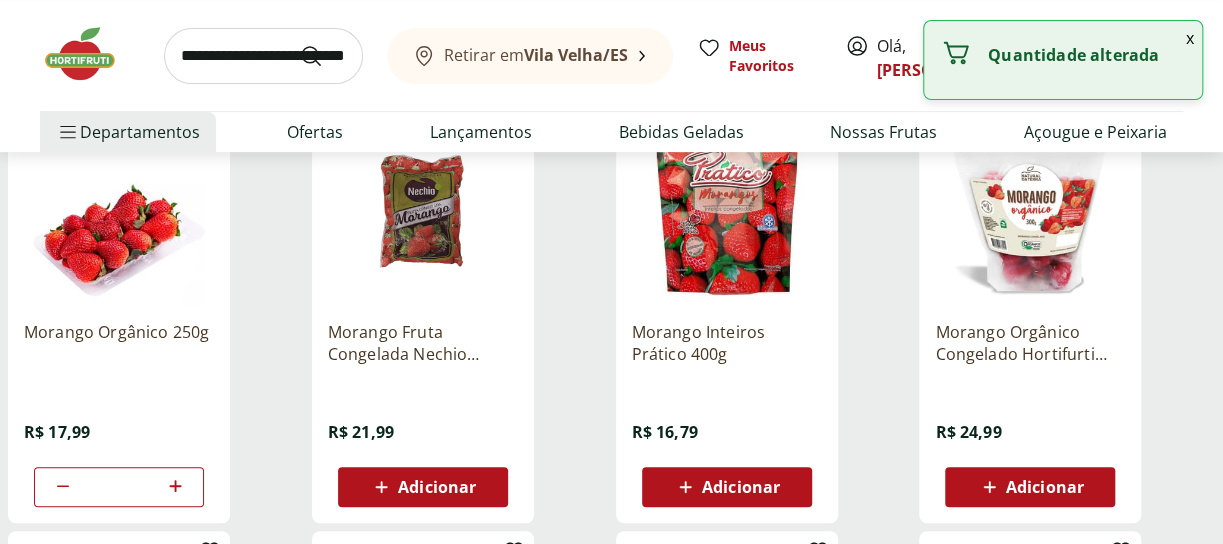 click on "Morango Orgânico 250g R$ 17,99 *" at bounding box center (156, 311) 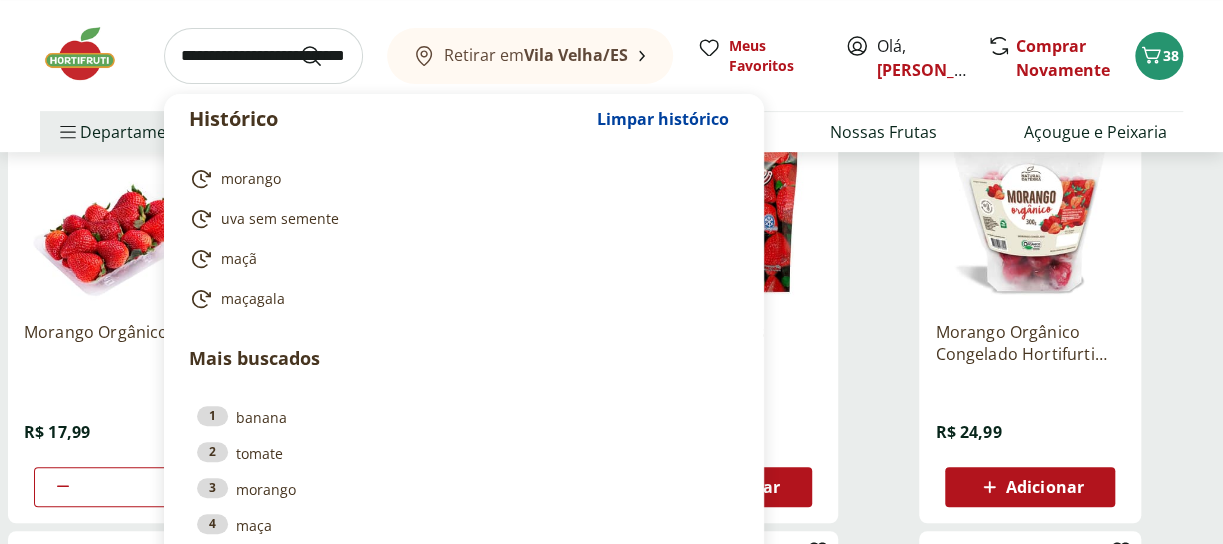 click at bounding box center [263, 56] 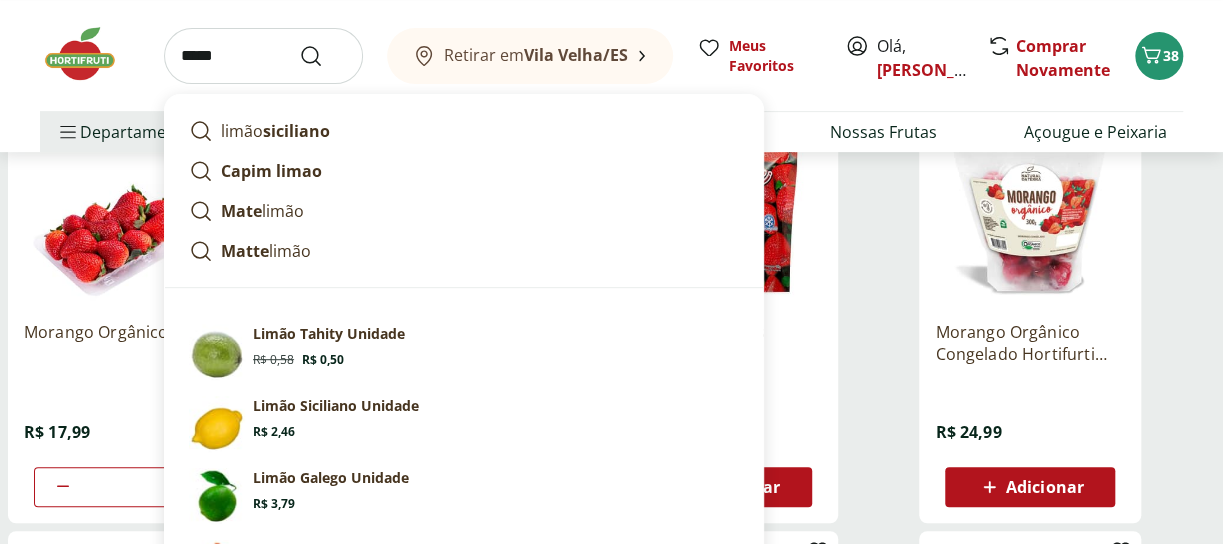 type on "*****" 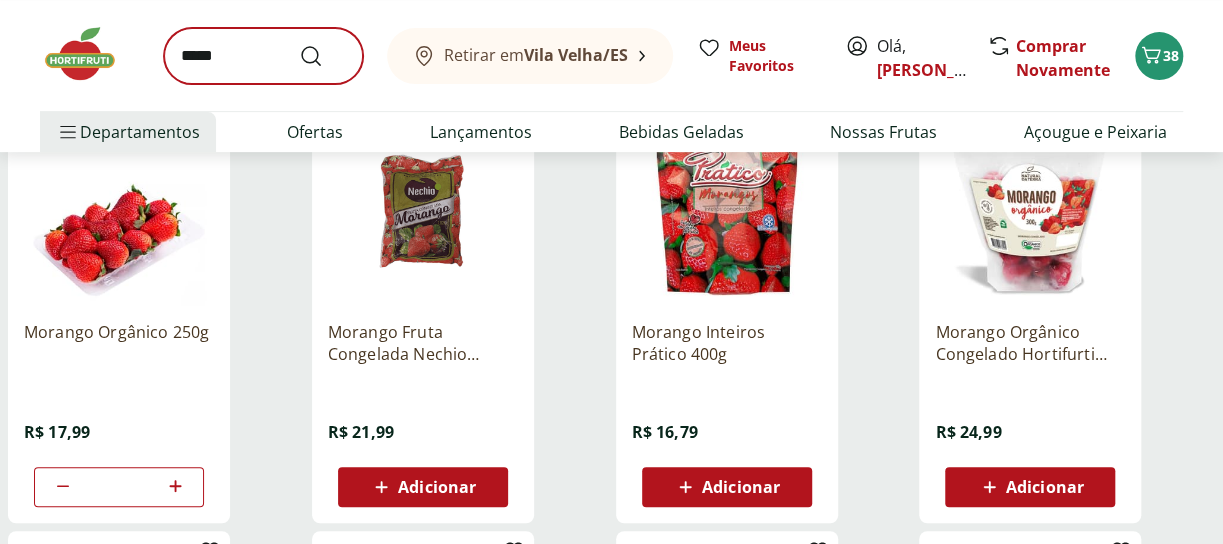 scroll, scrollTop: 0, scrollLeft: 0, axis: both 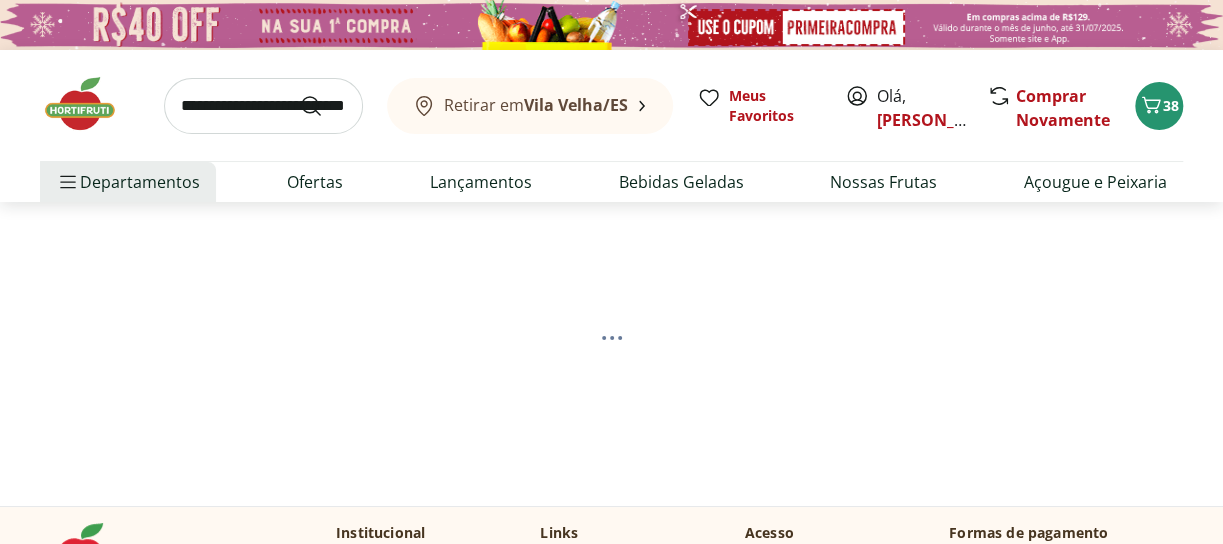 select on "**********" 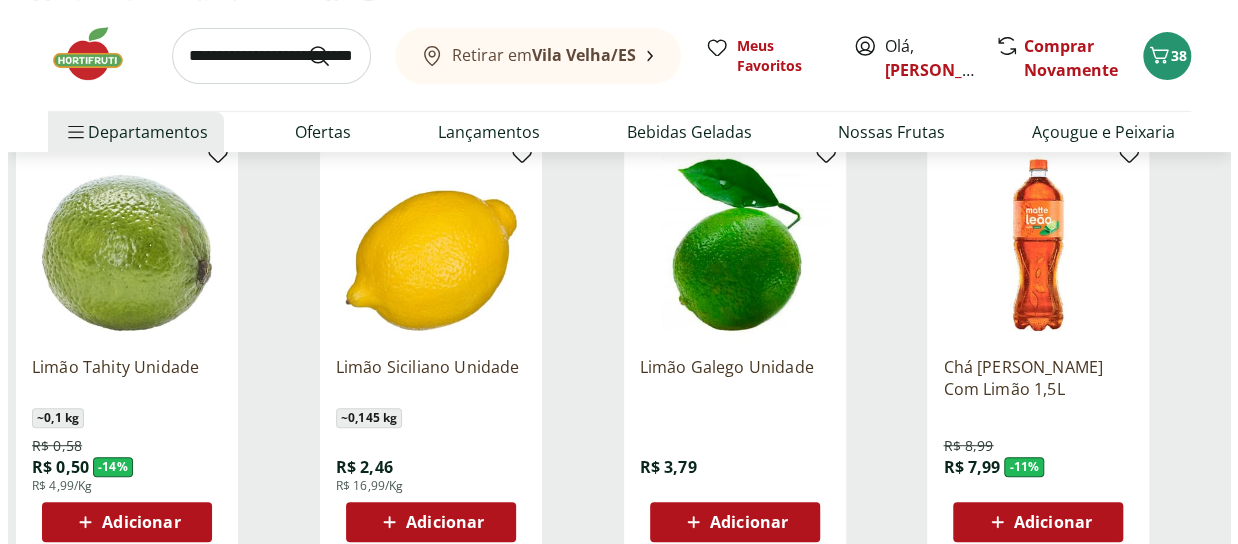 scroll, scrollTop: 300, scrollLeft: 0, axis: vertical 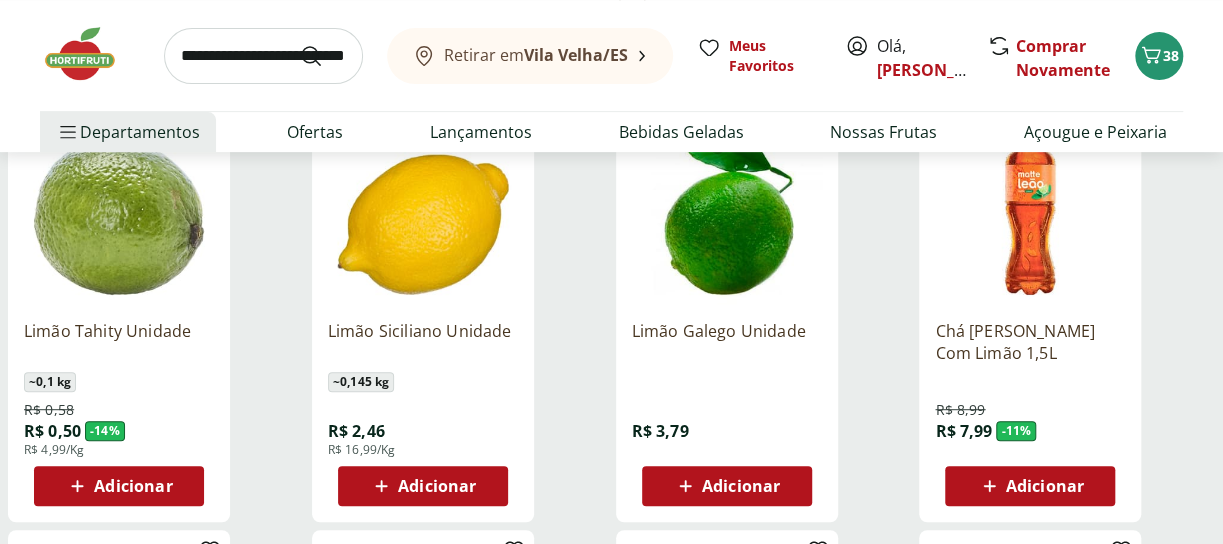 click on "Adicionar" at bounding box center (133, 486) 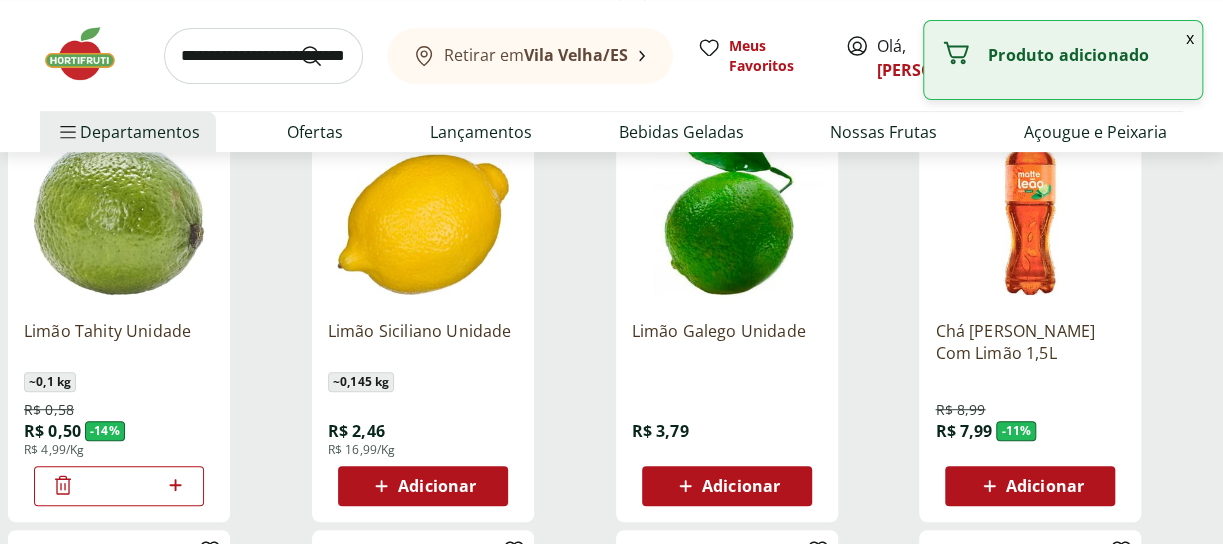 click on "*" at bounding box center [119, 486] 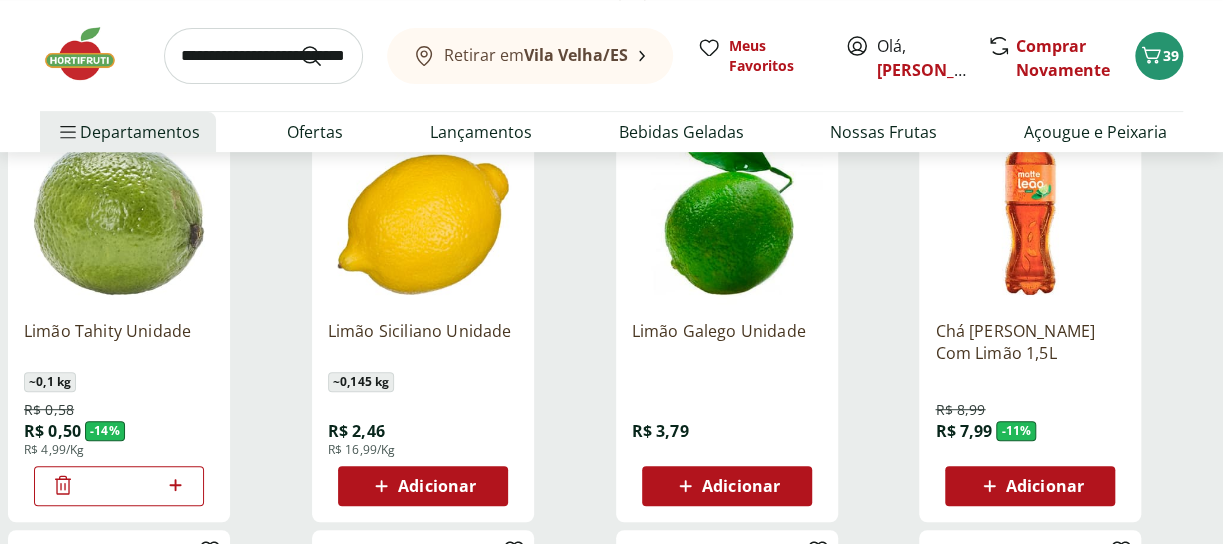 type on "**" 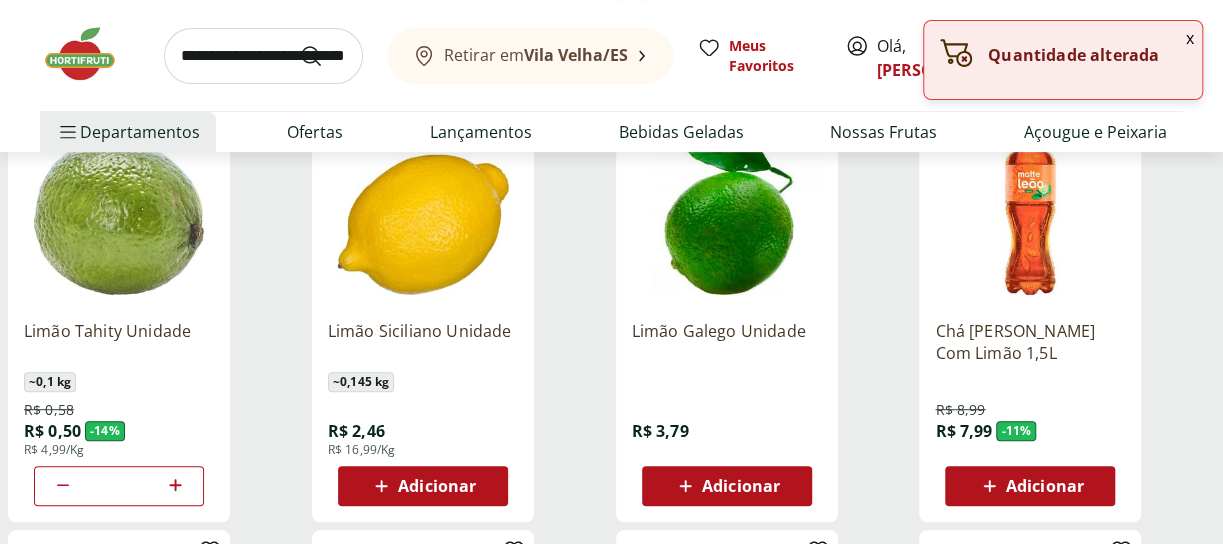 click on "Limão Tahity Unidade ~ 0,1 kg R$ 0,58 R$ 0,50 - 14 % R$ 4,99/Kg **" at bounding box center (156, 310) 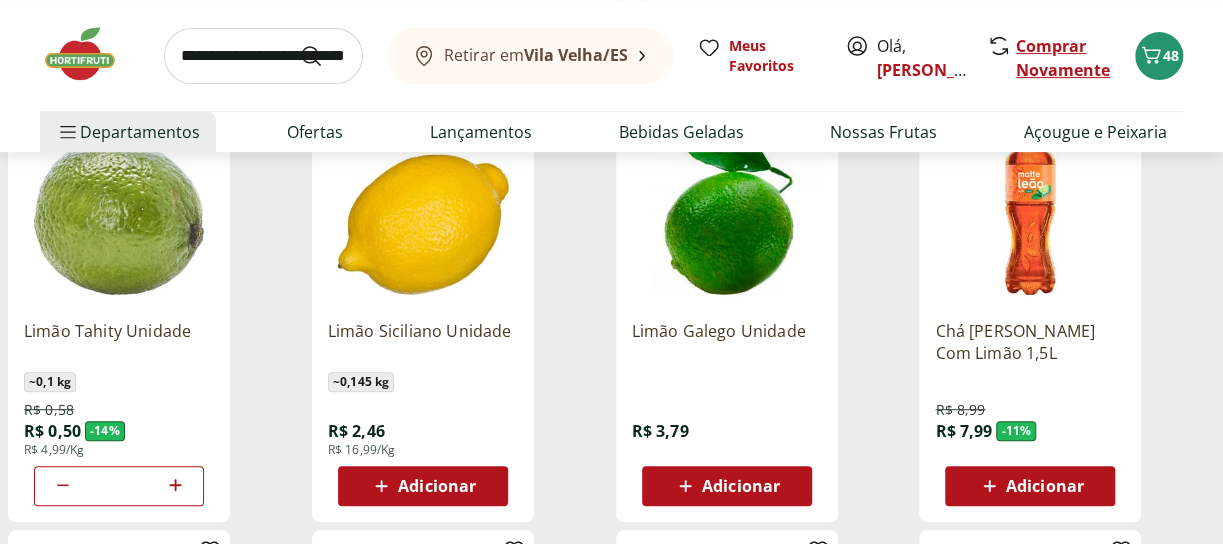 click on "Comprar Novamente" at bounding box center (1063, 58) 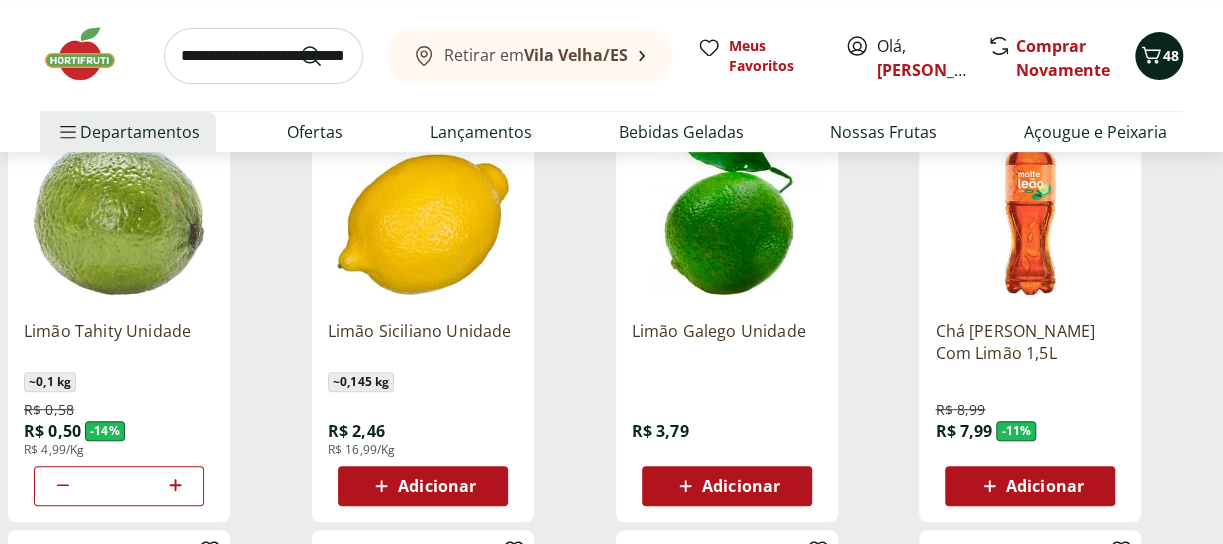 click on "48" at bounding box center (1171, 55) 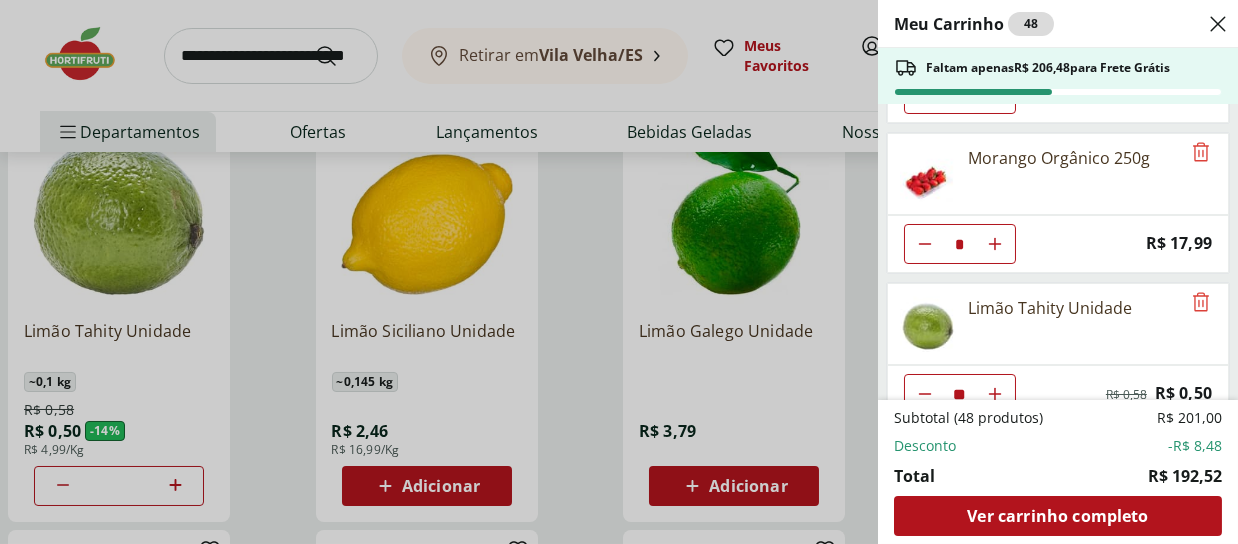 scroll, scrollTop: 1056, scrollLeft: 0, axis: vertical 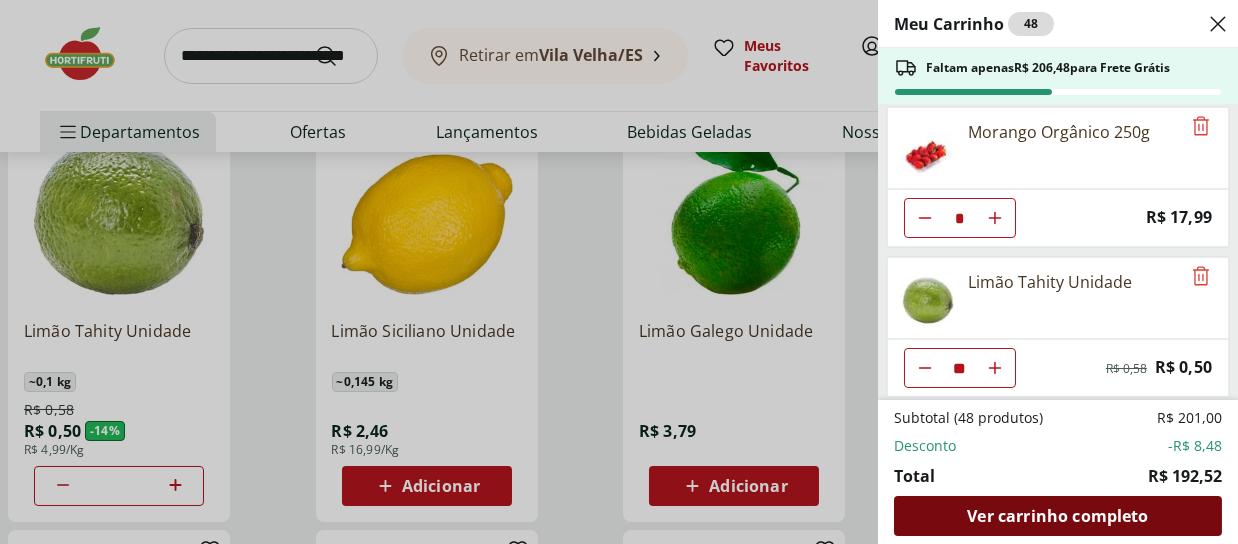 click on "Ver carrinho completo" at bounding box center (1057, 516) 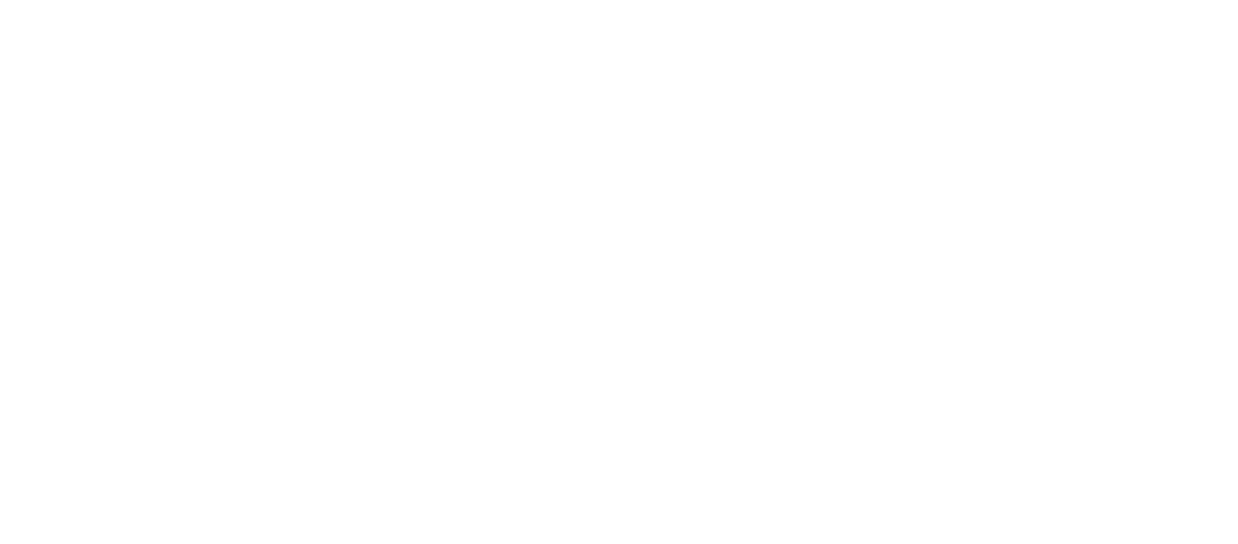 scroll, scrollTop: 0, scrollLeft: 0, axis: both 